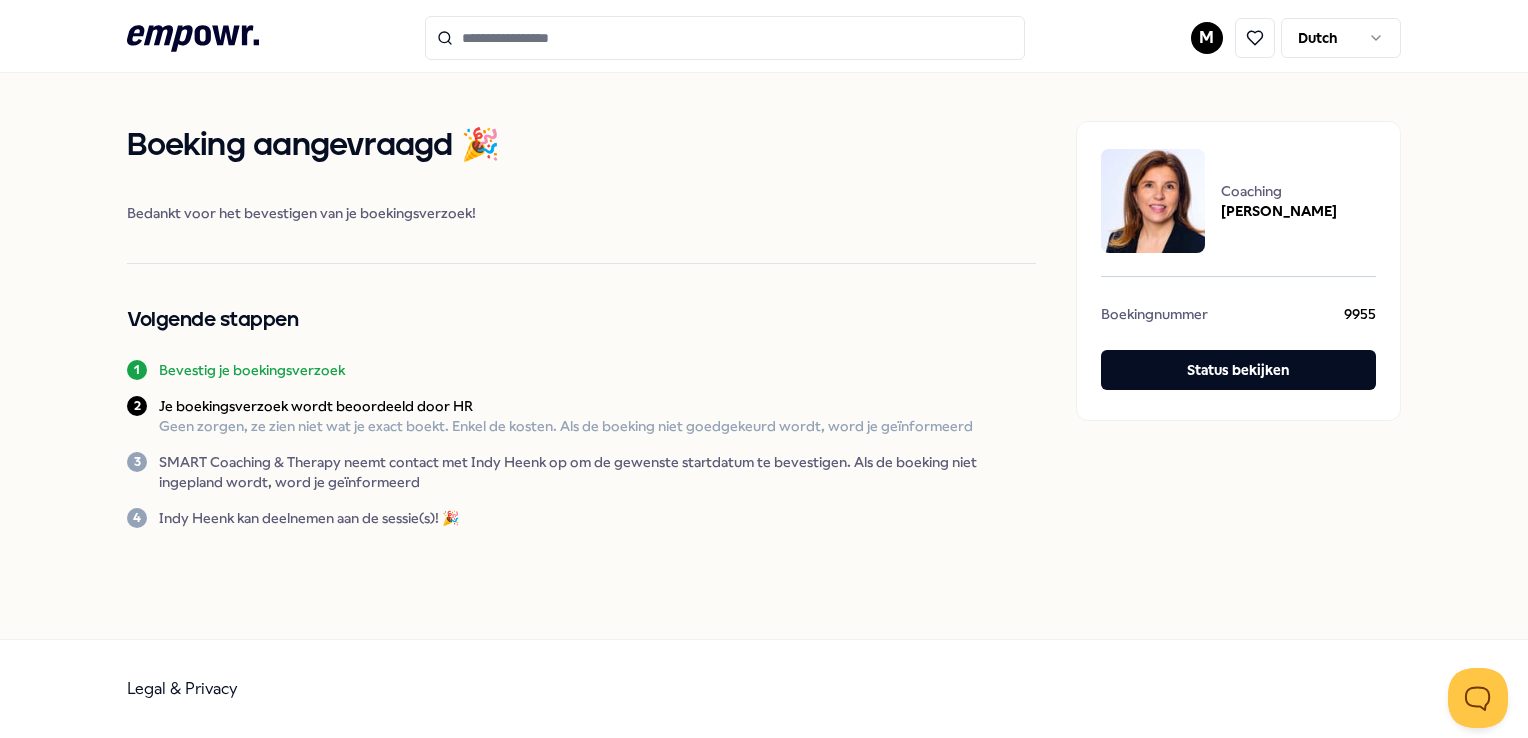 scroll, scrollTop: 0, scrollLeft: 0, axis: both 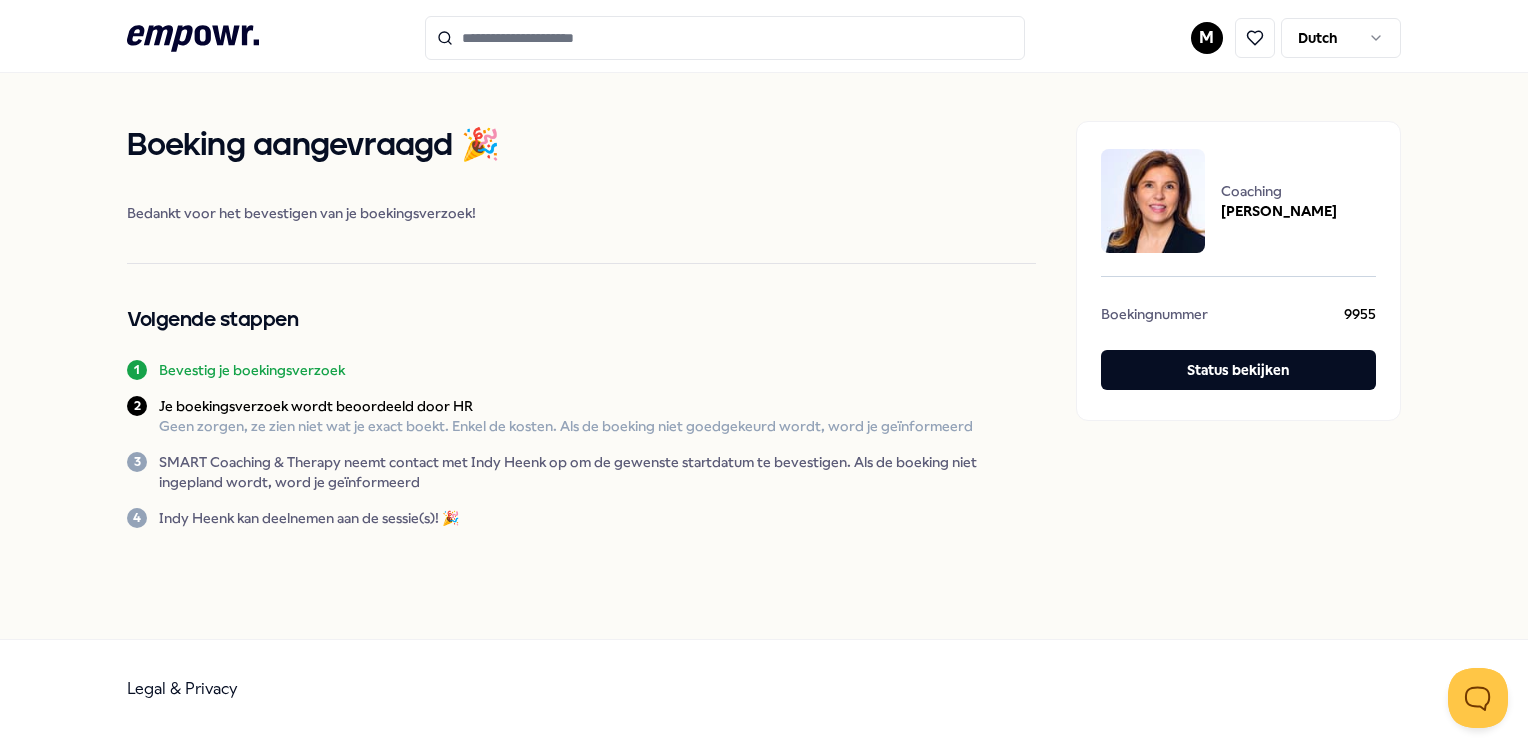click on ".empowr-logo_svg__cls-1{fill:#03032f}" 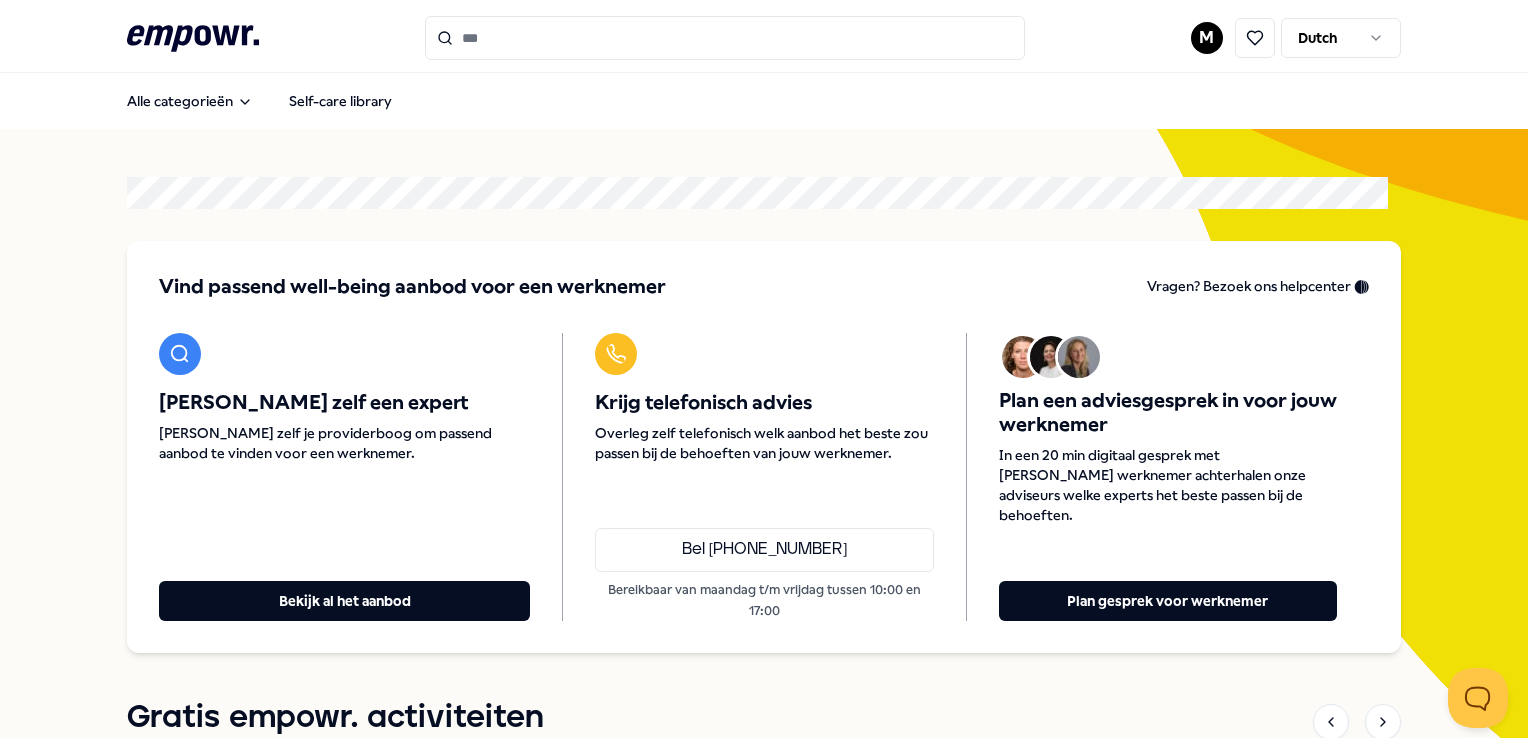 scroll, scrollTop: 0, scrollLeft: 0, axis: both 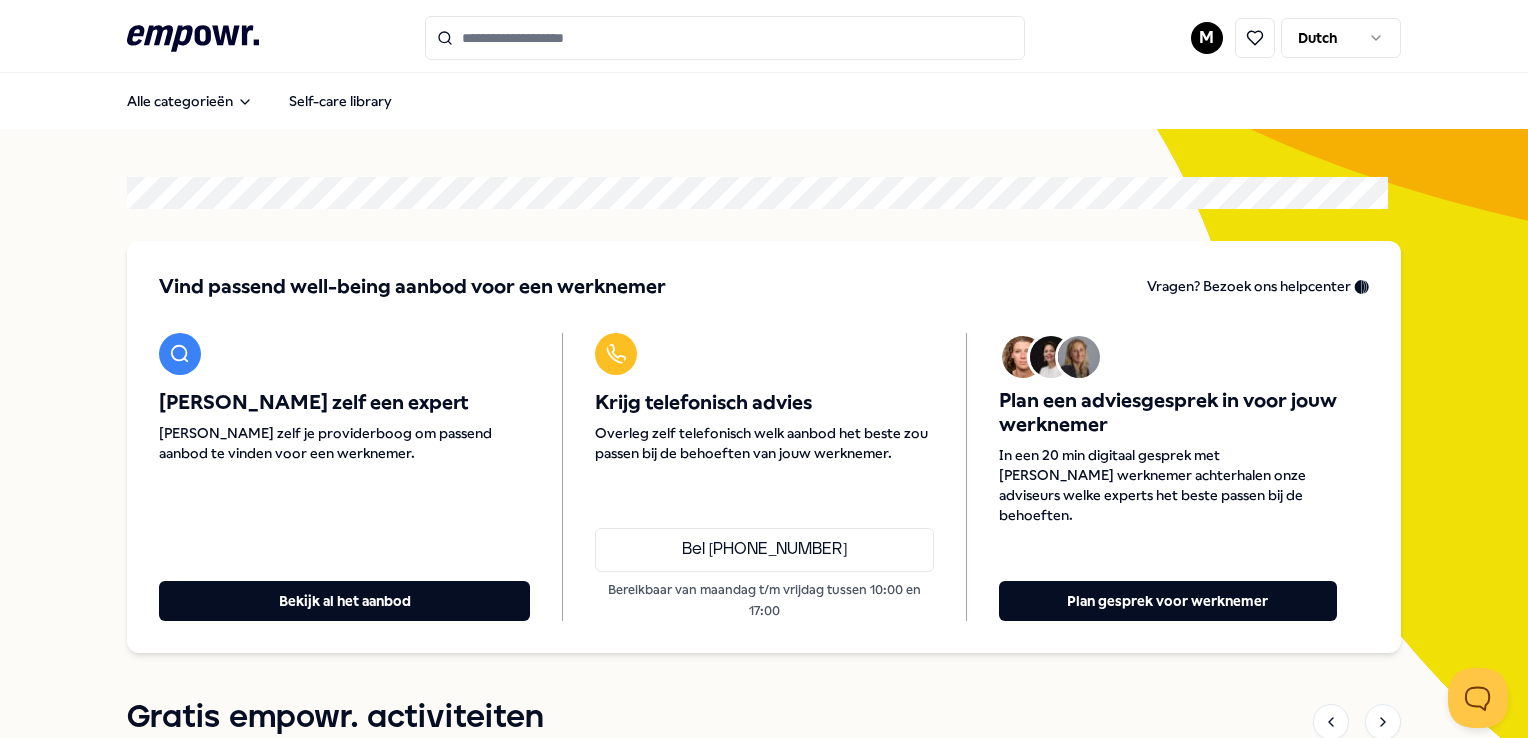 click at bounding box center [725, 38] 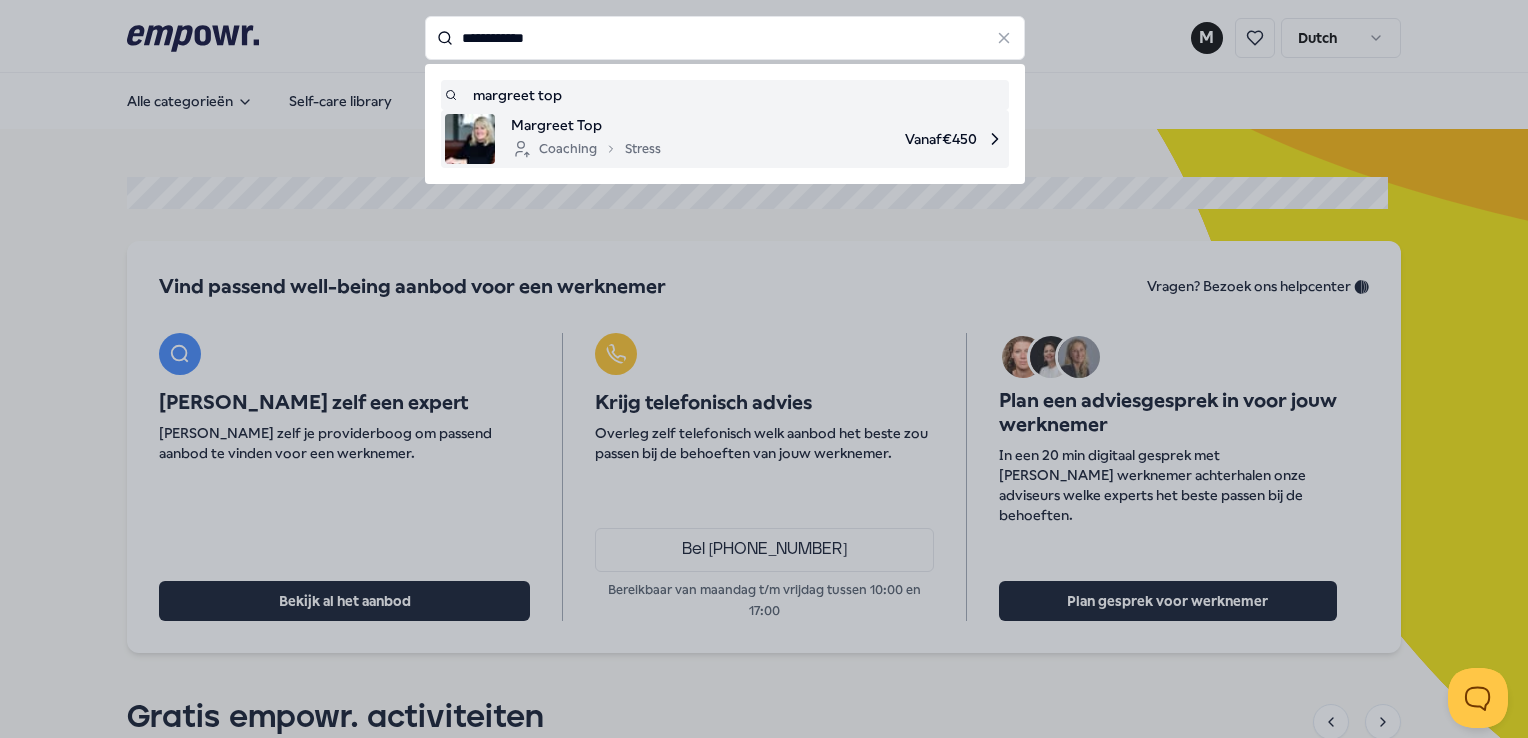 click at bounding box center (470, 139) 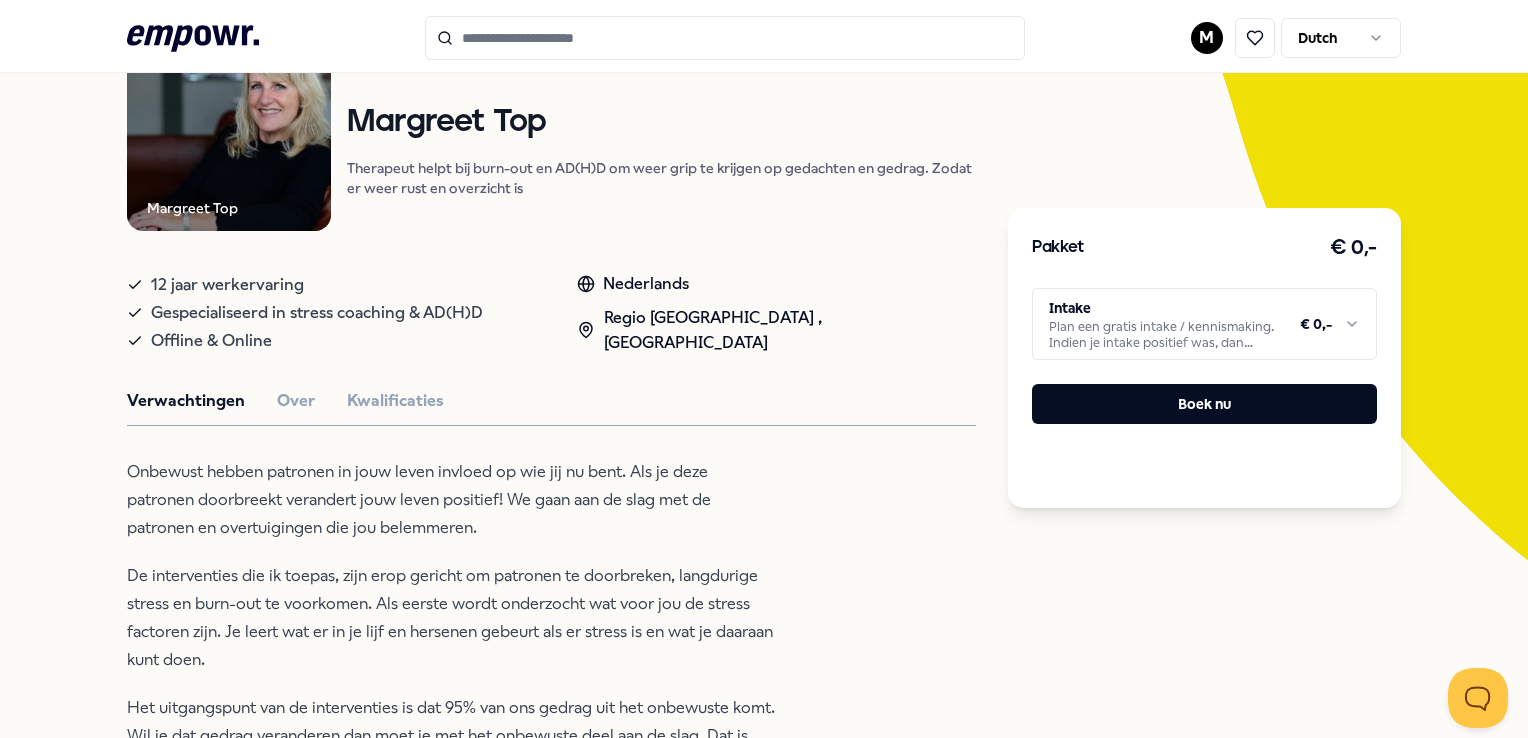 scroll, scrollTop: 200, scrollLeft: 0, axis: vertical 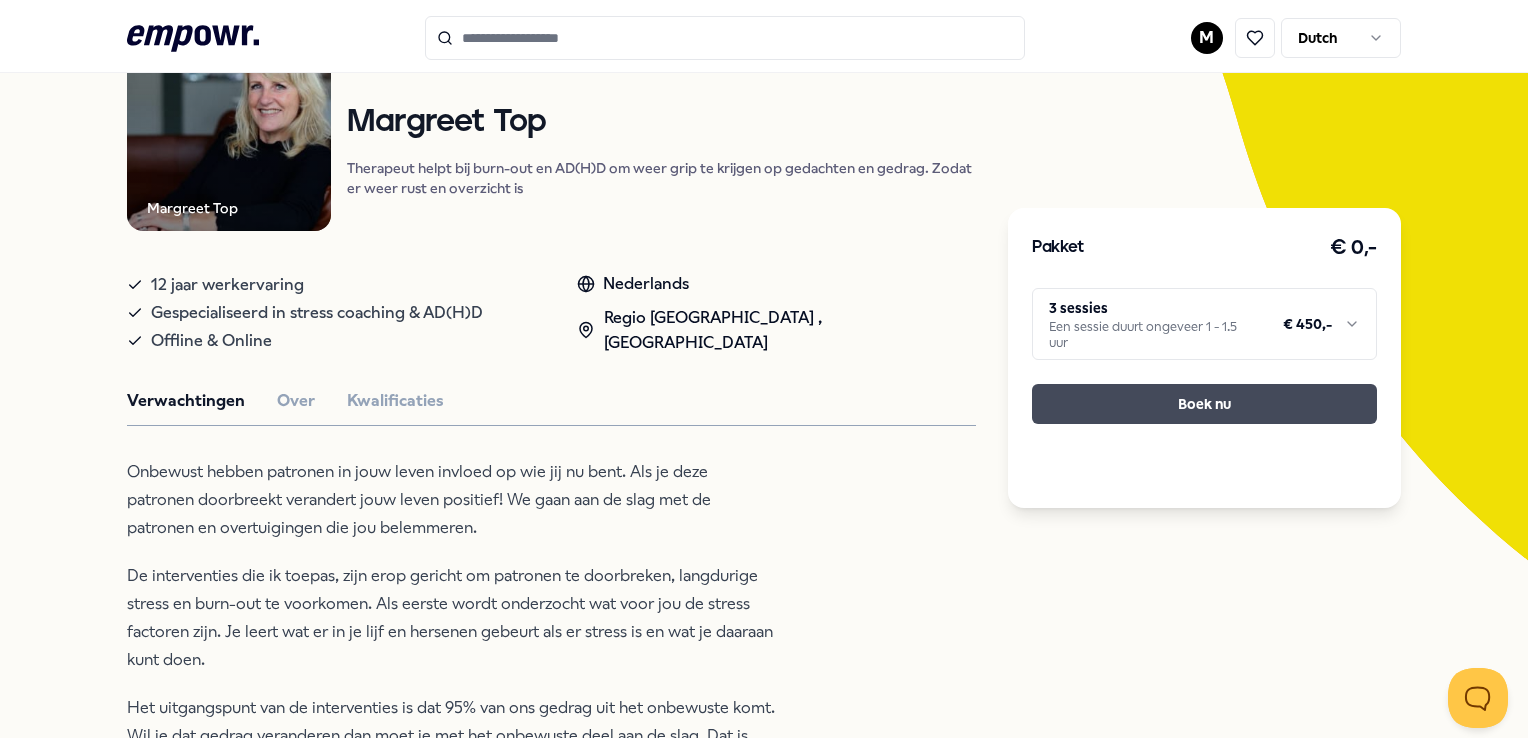 click on "Boek nu" at bounding box center (1204, 404) 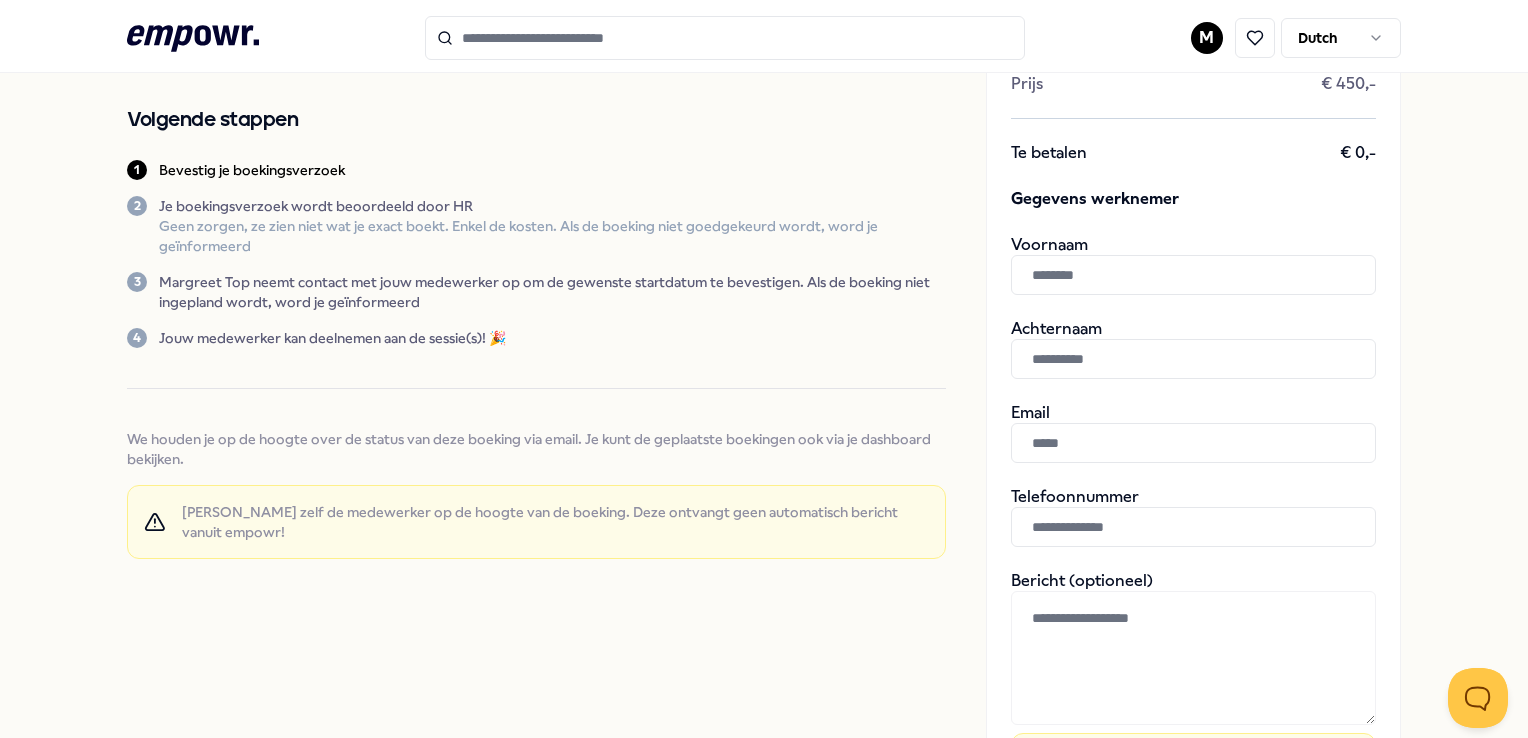 scroll, scrollTop: 0, scrollLeft: 0, axis: both 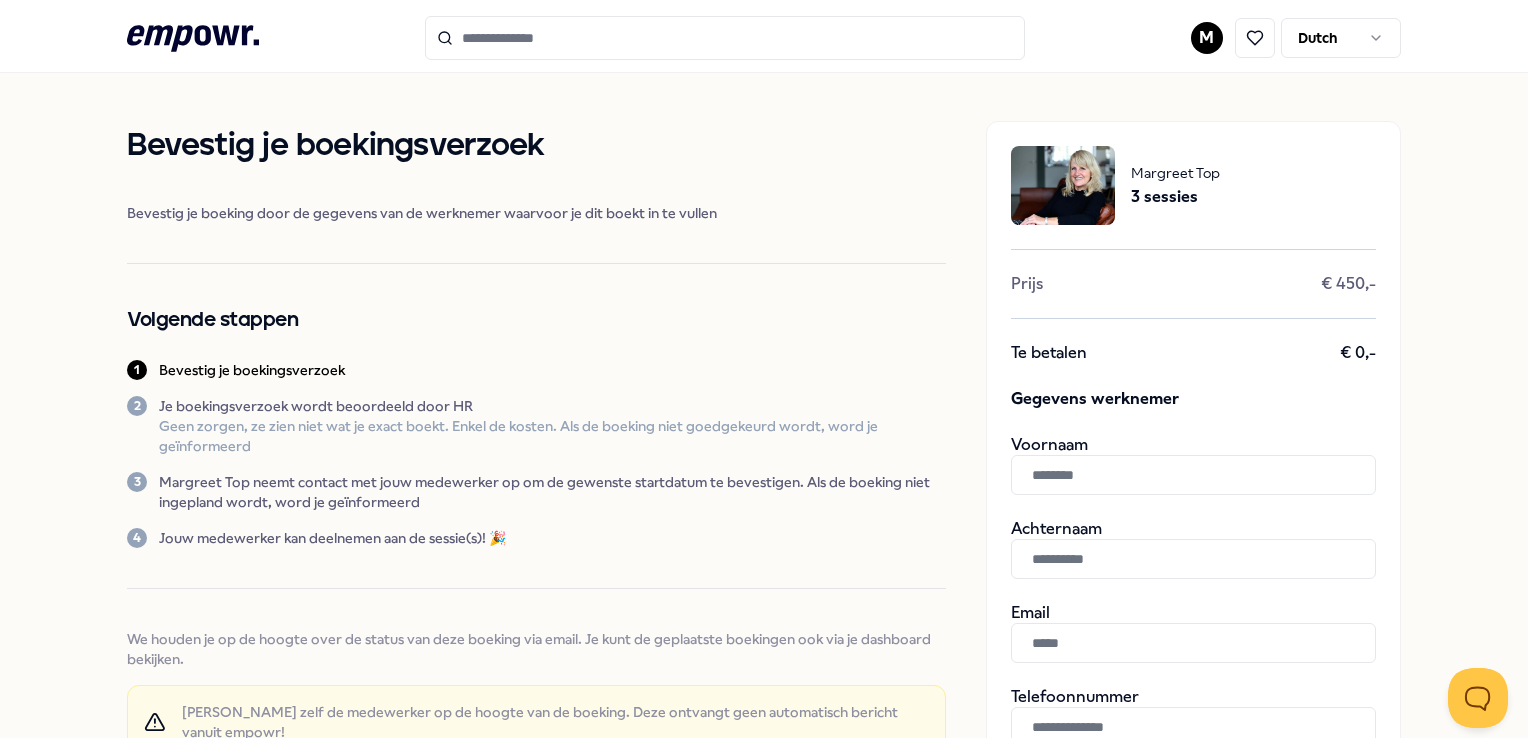 click at bounding box center (1193, 475) 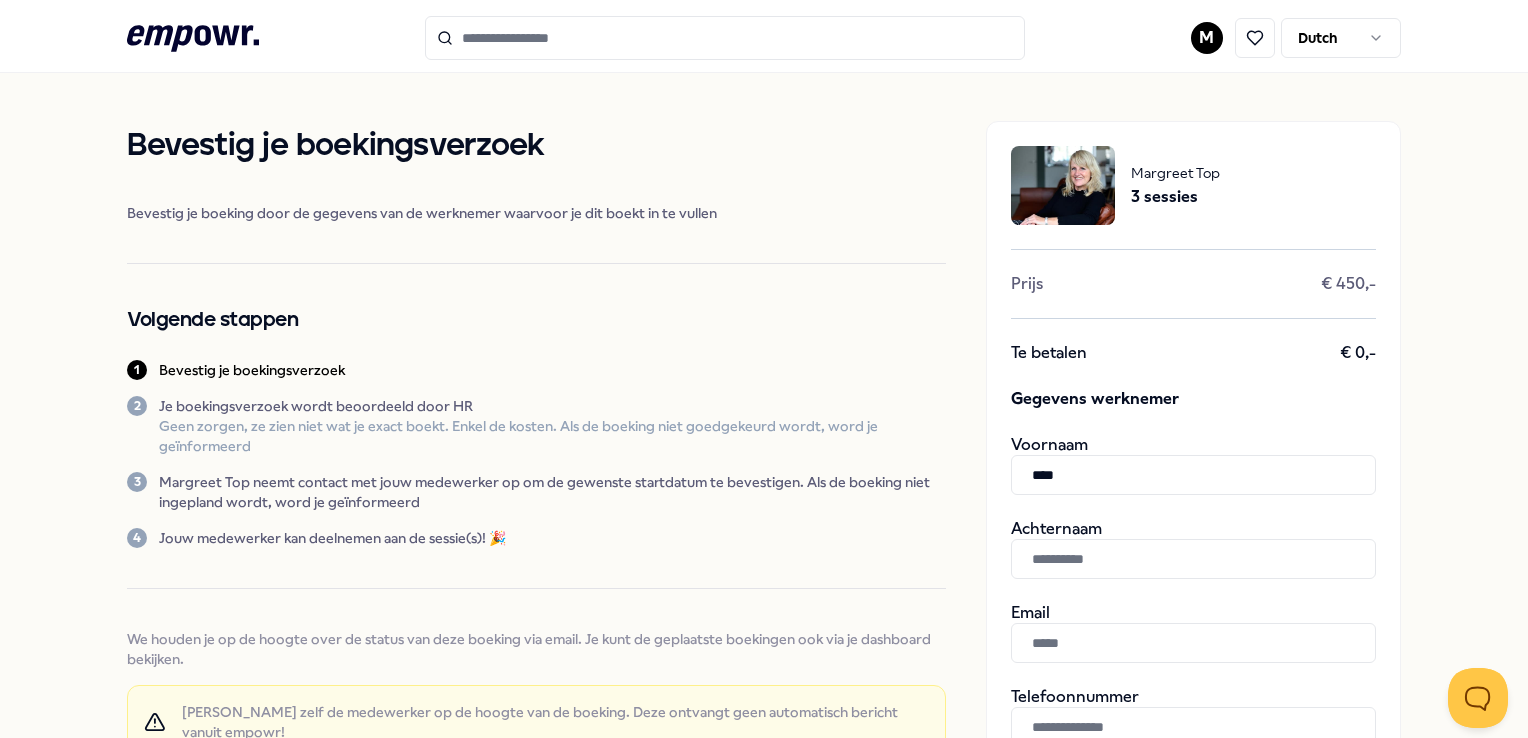 type on "****" 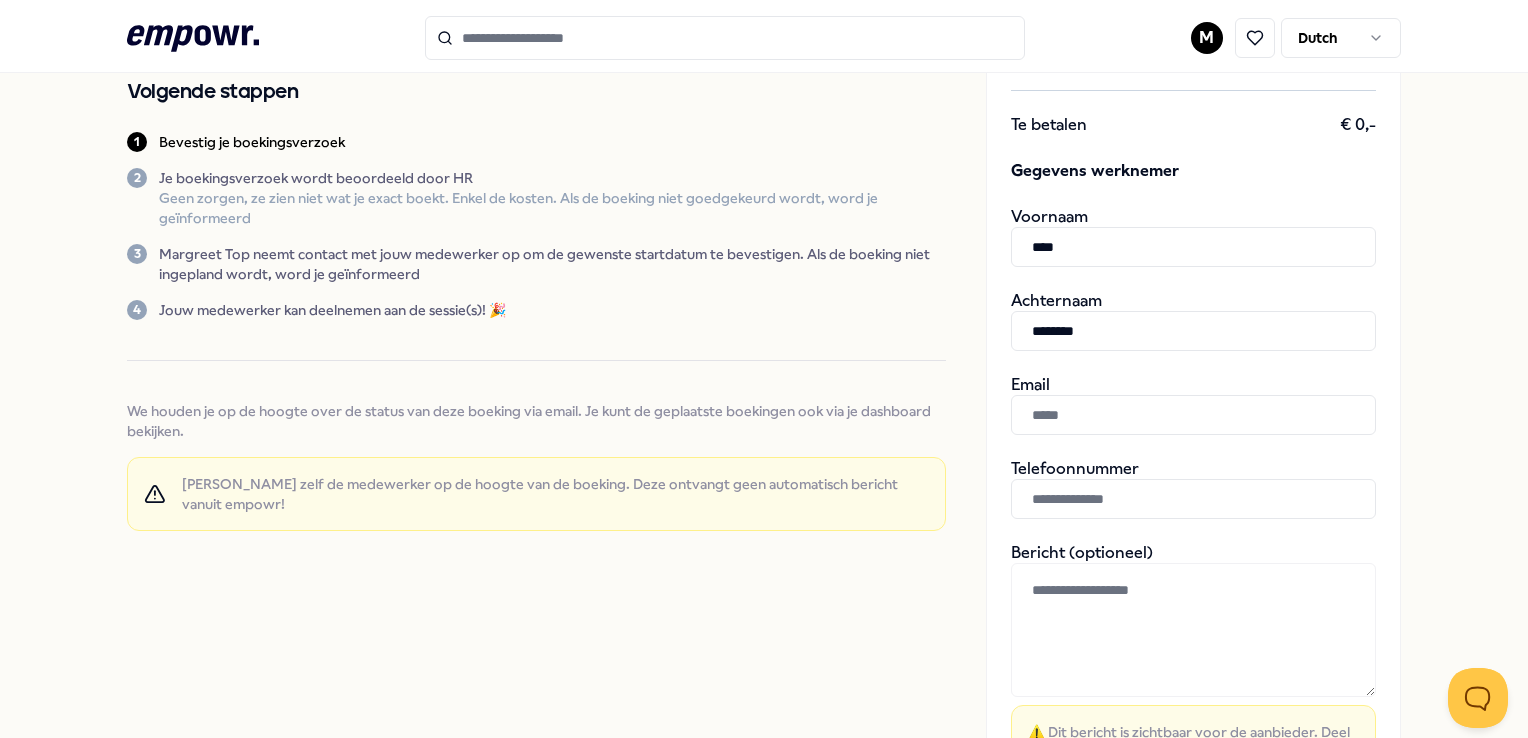 scroll, scrollTop: 252, scrollLeft: 0, axis: vertical 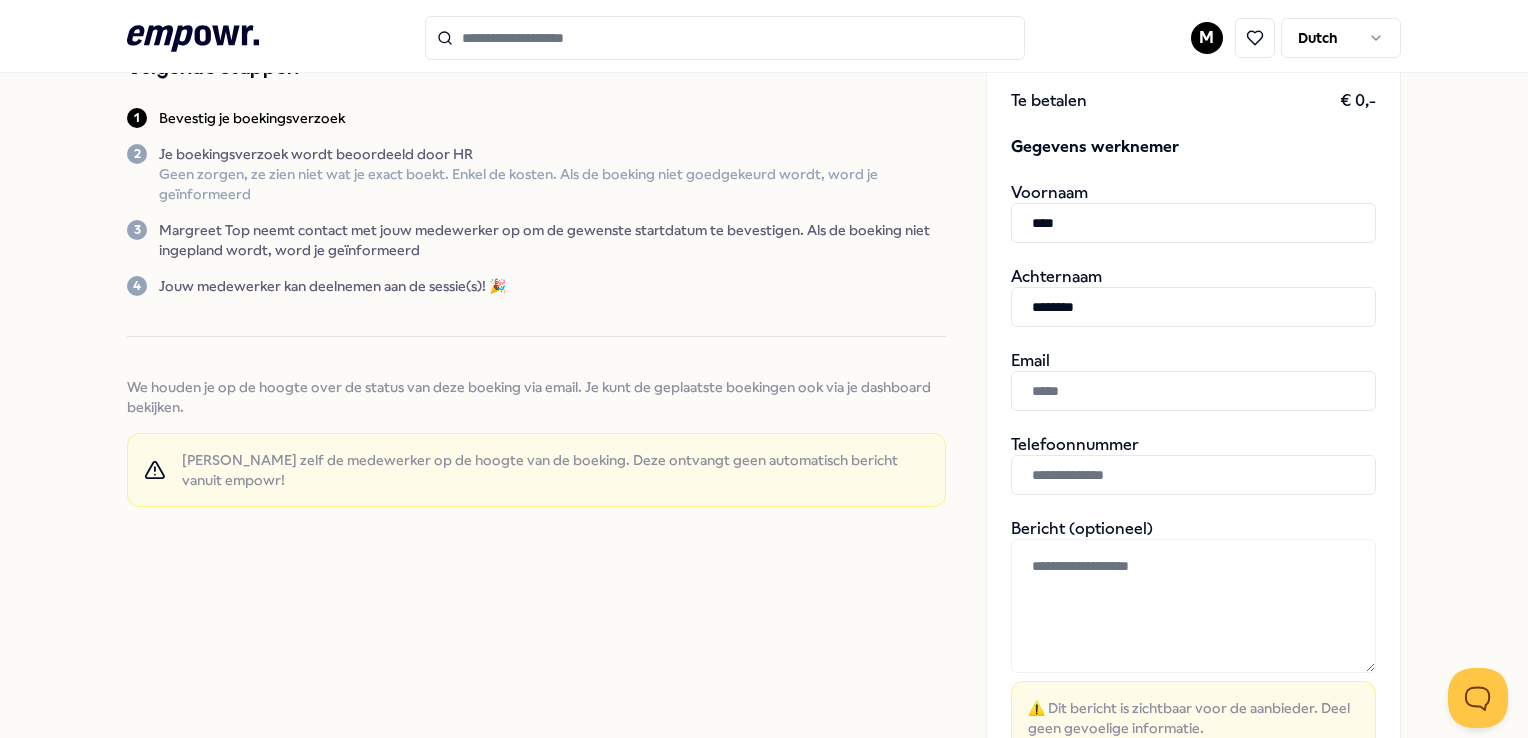 type on "********" 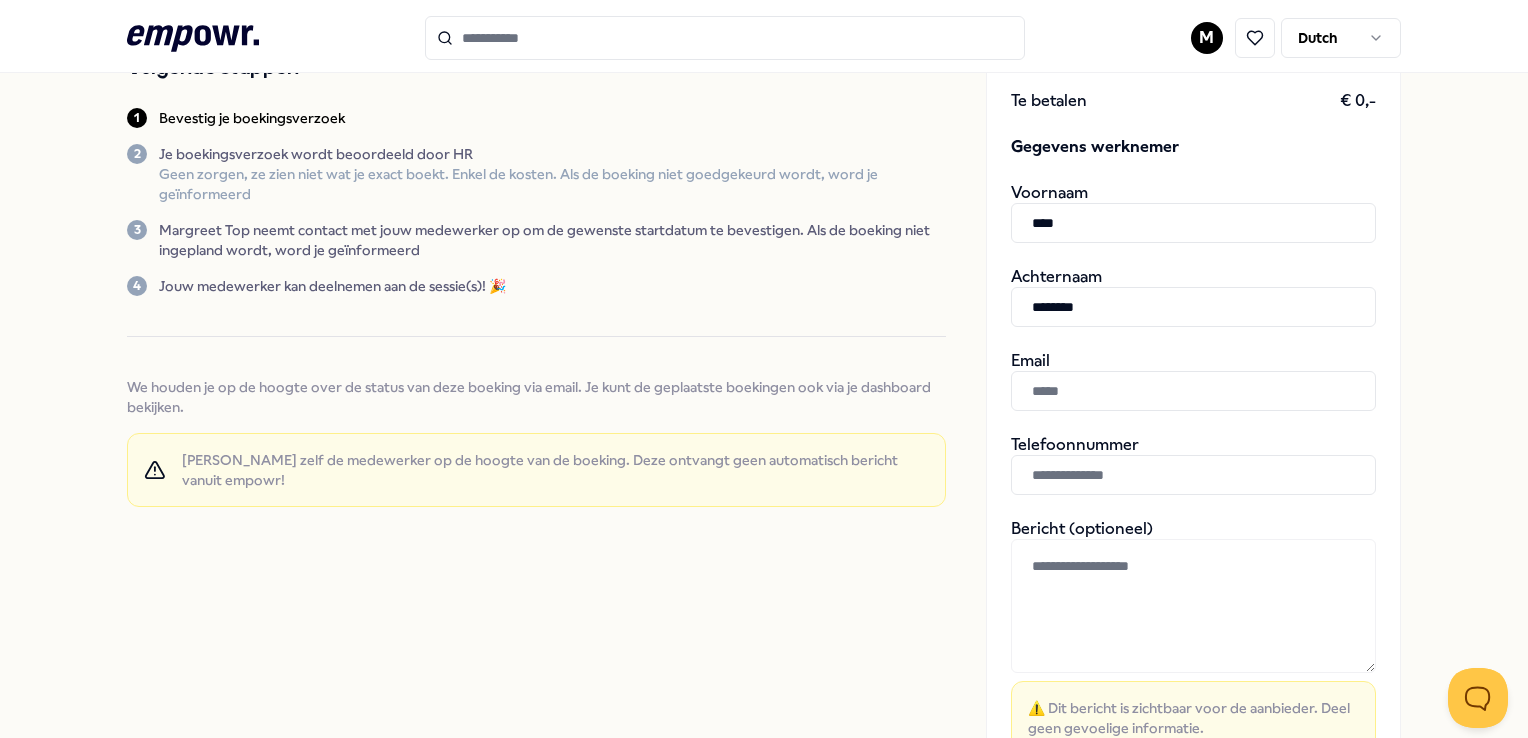 paste on "**********" 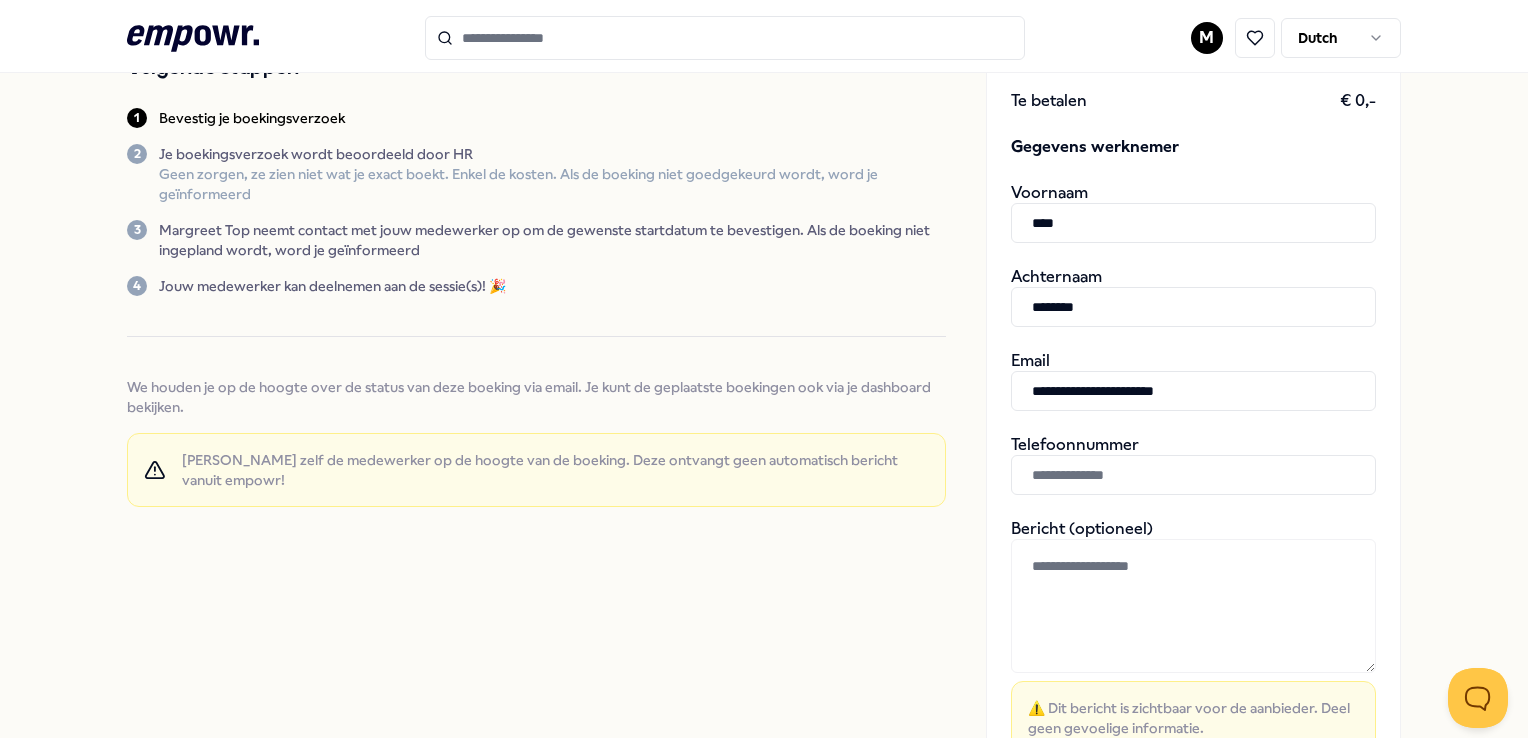 type on "**********" 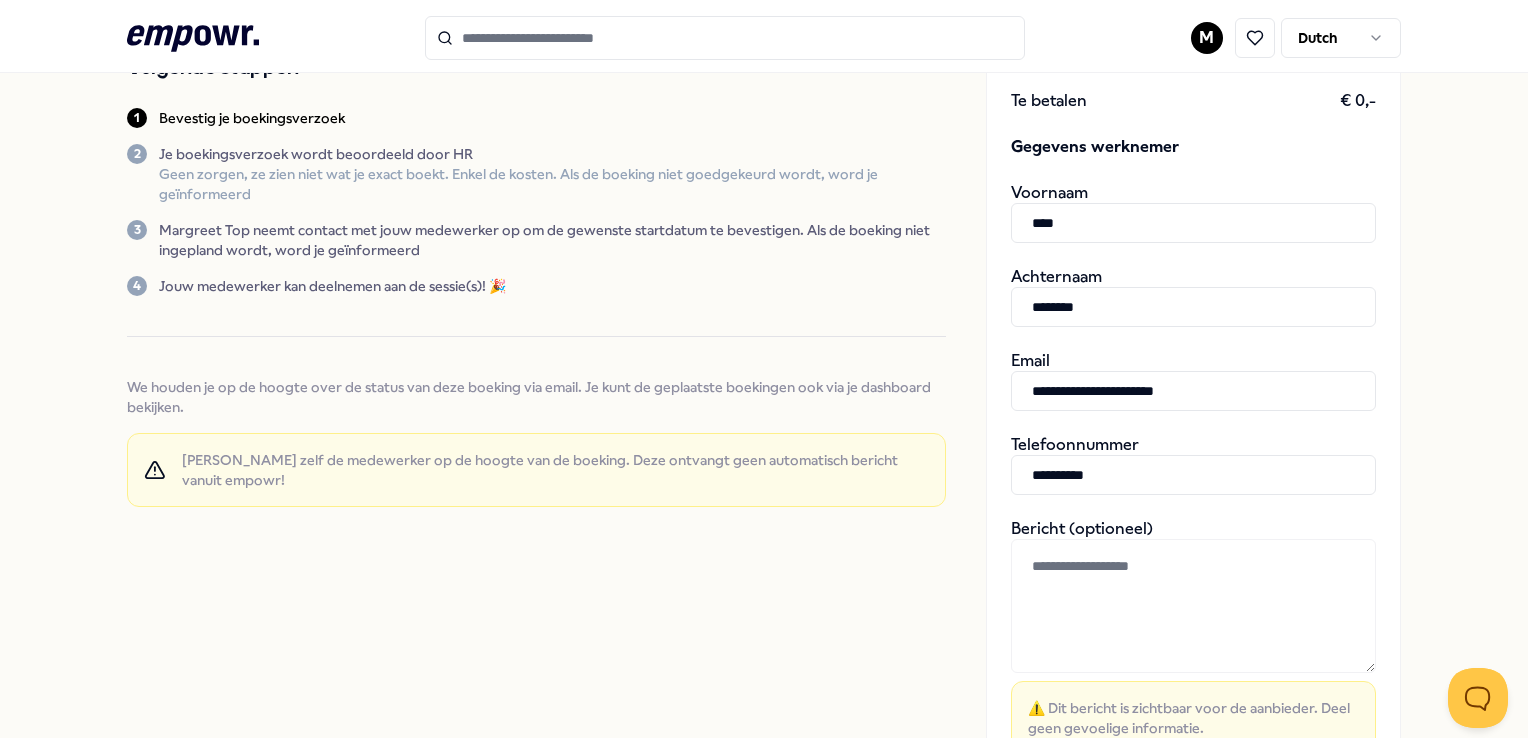 scroll, scrollTop: 535, scrollLeft: 0, axis: vertical 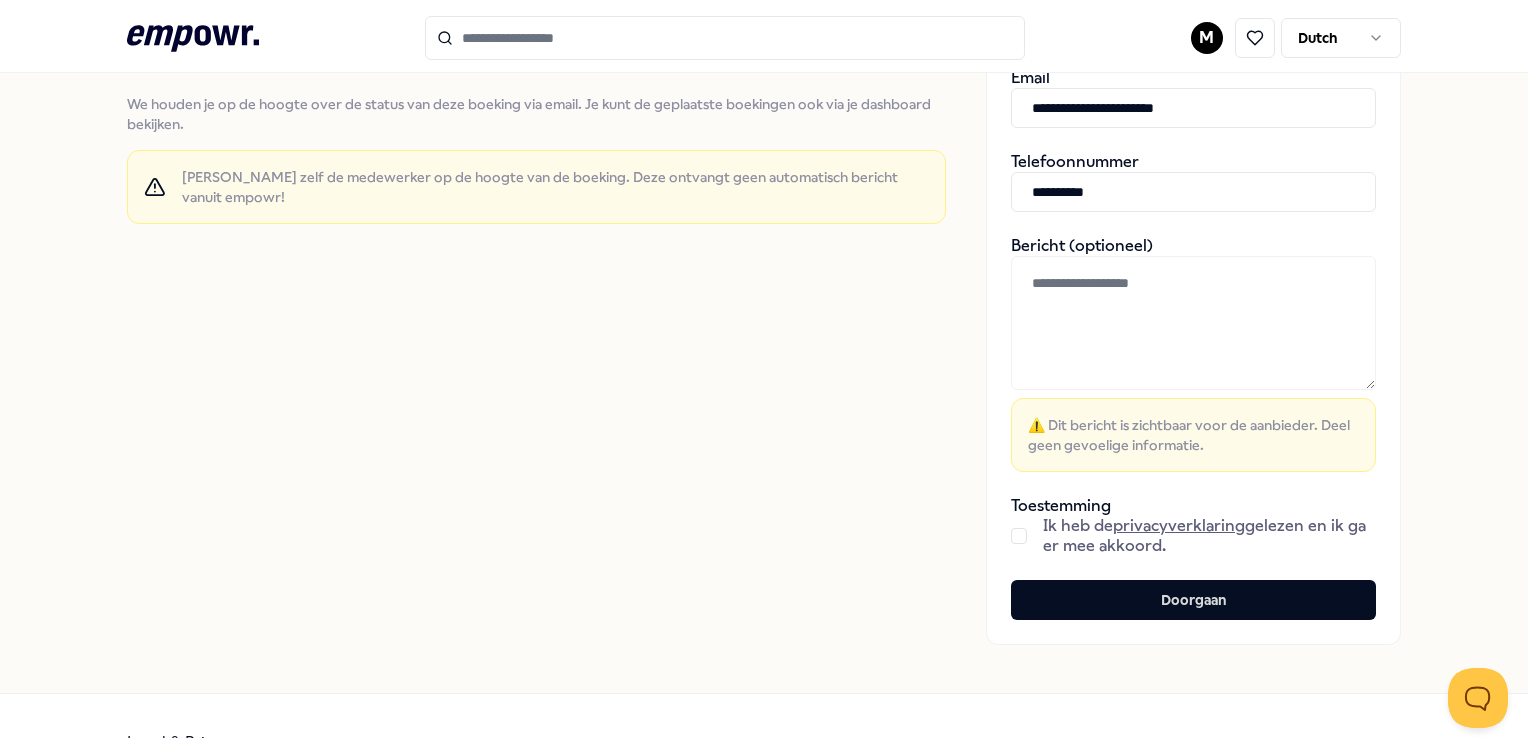 type on "**********" 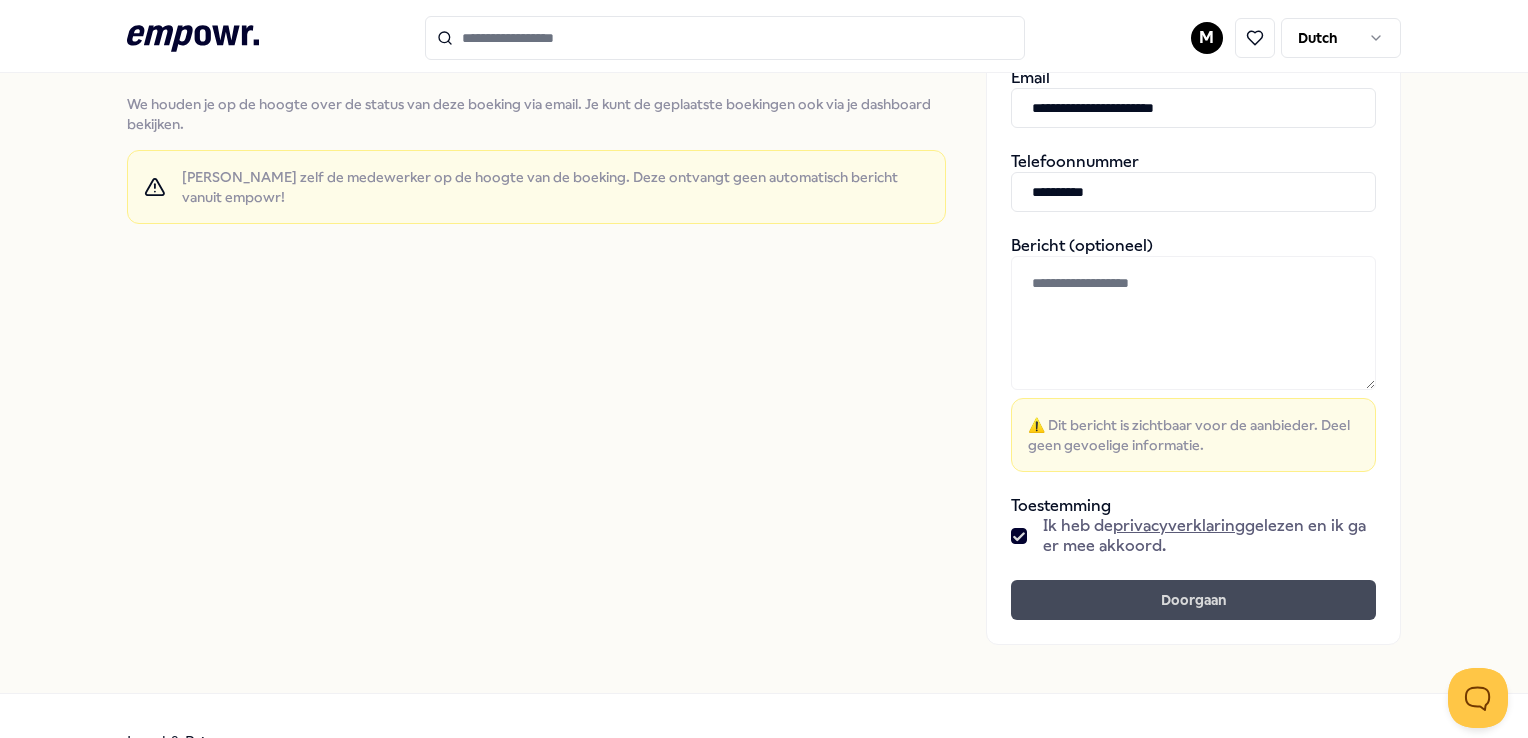 click on "Doorgaan" at bounding box center (1193, 600) 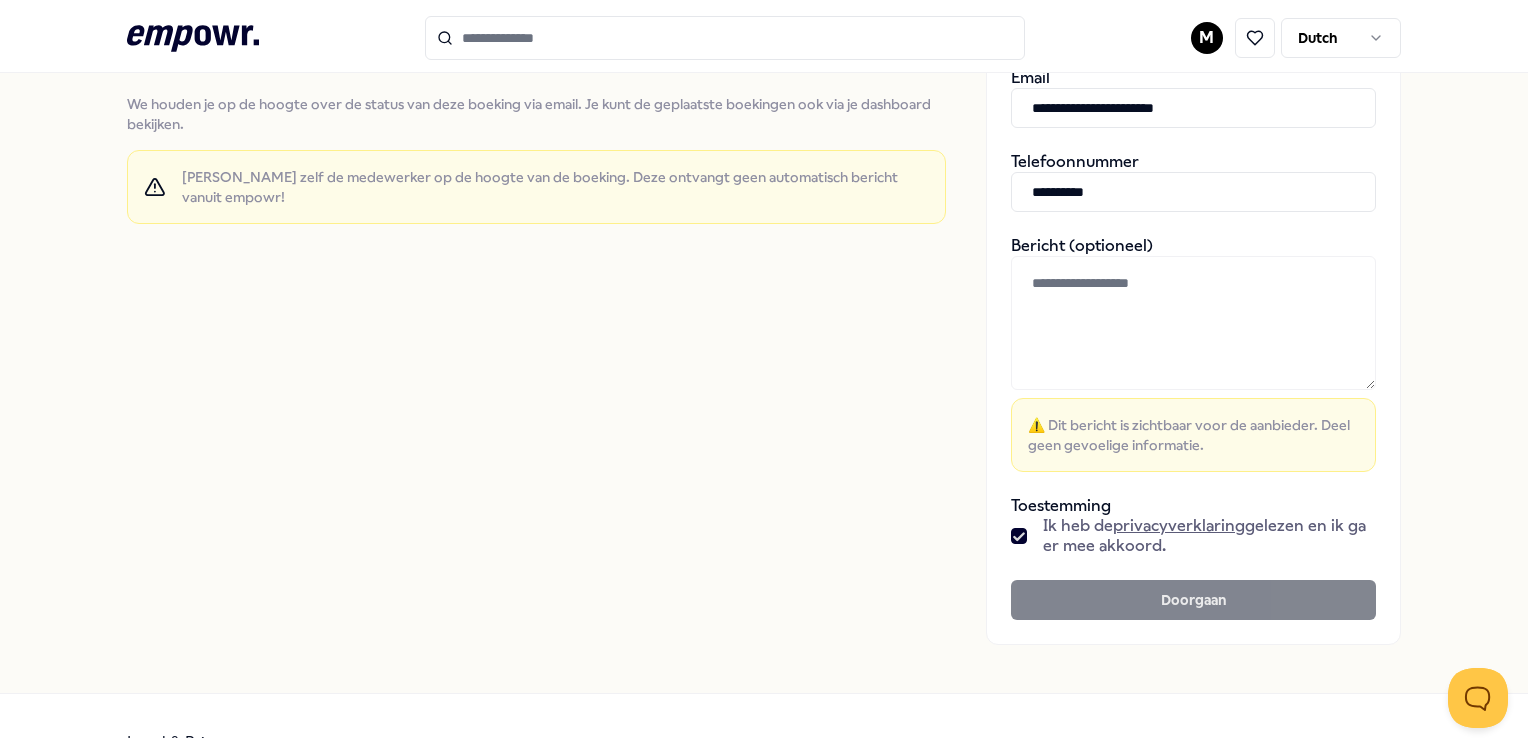 scroll, scrollTop: 0, scrollLeft: 0, axis: both 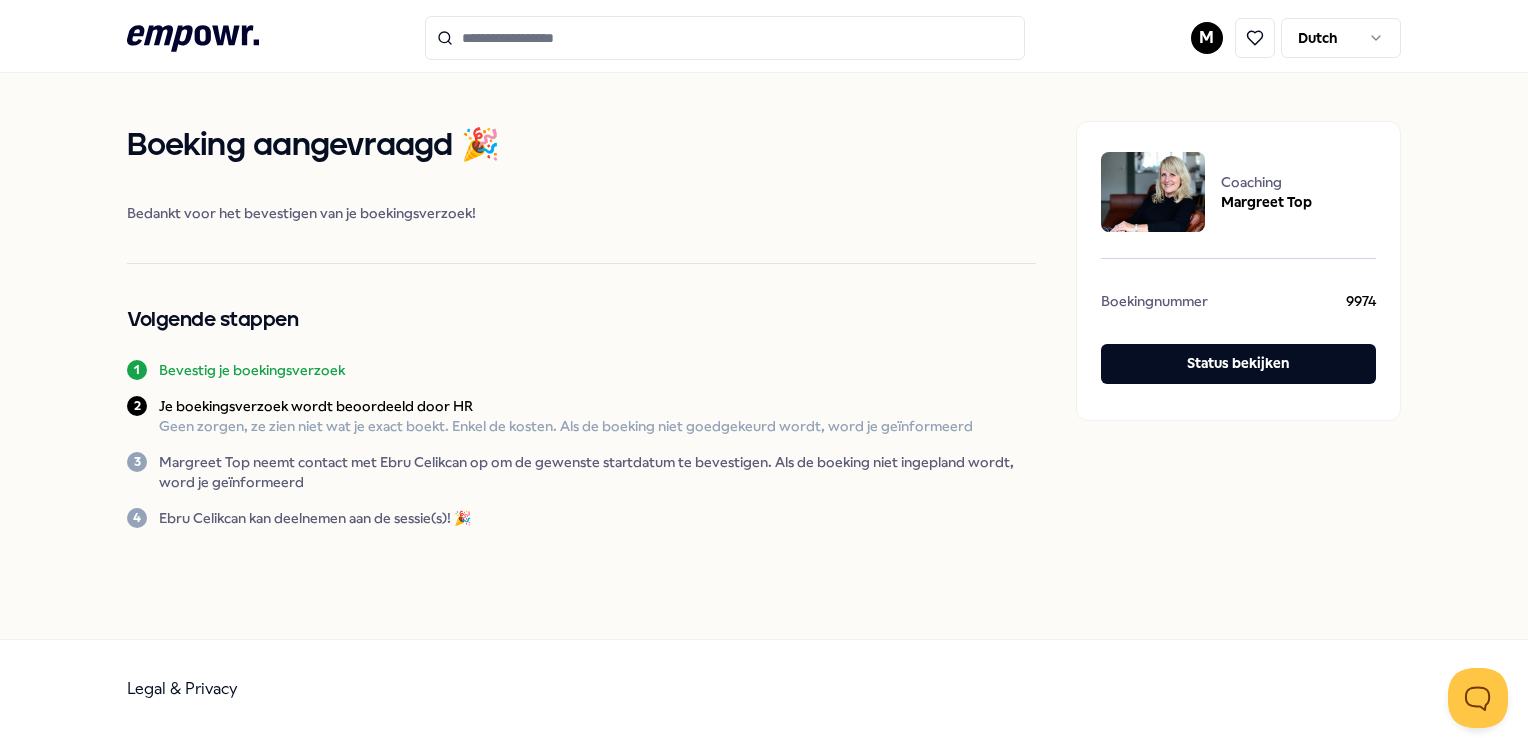click on ".empowr-logo_svg__cls-1{fill:#03032f}" 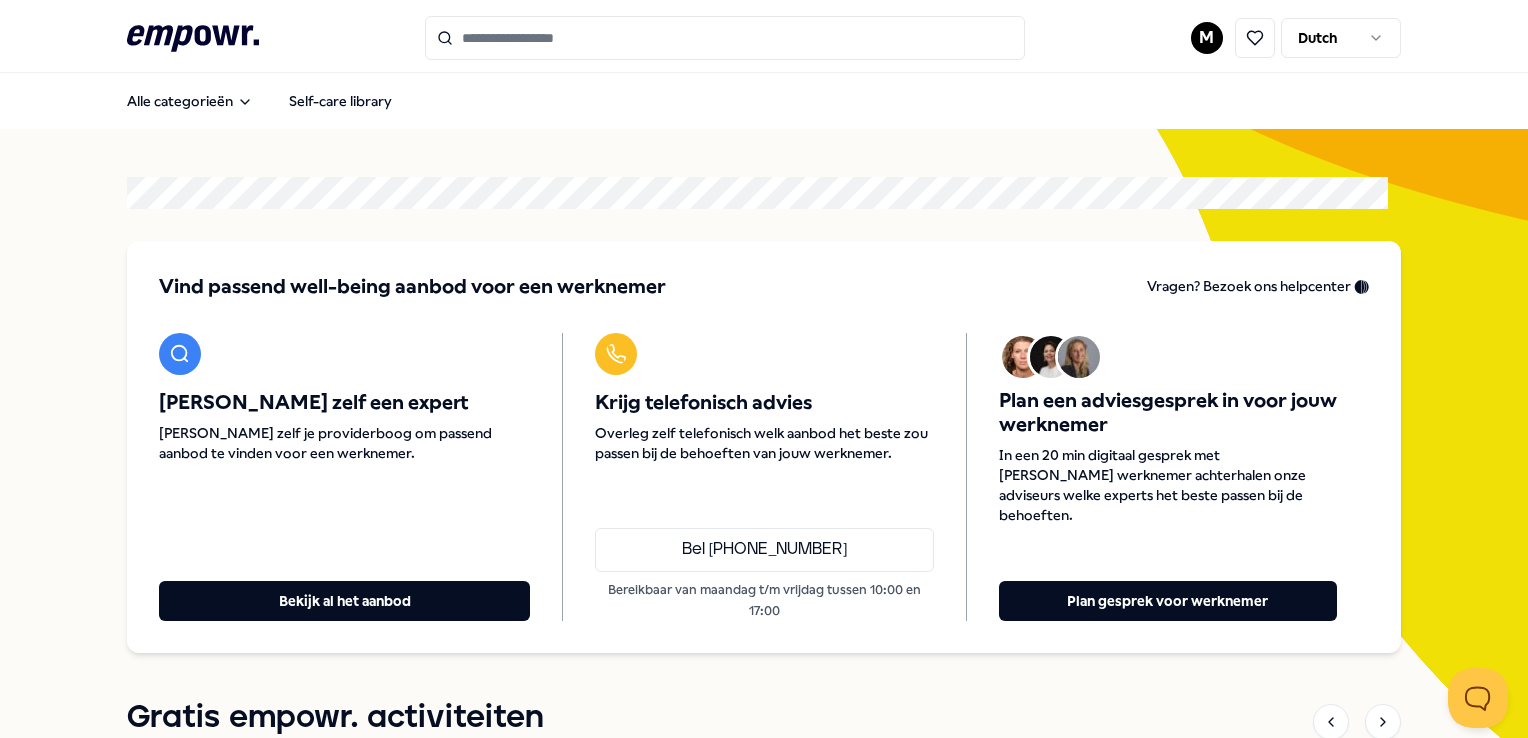 click at bounding box center [725, 38] 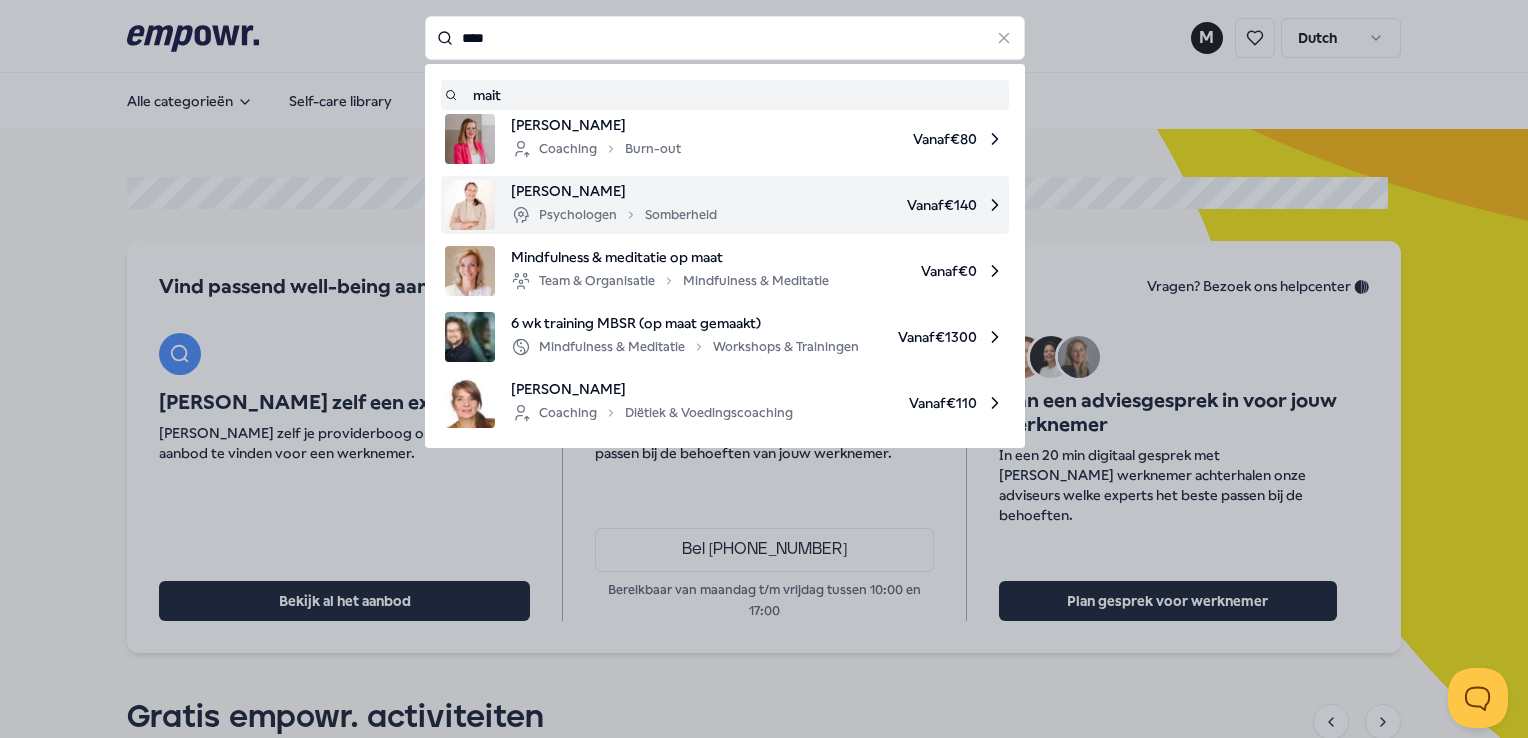 click at bounding box center (470, 205) 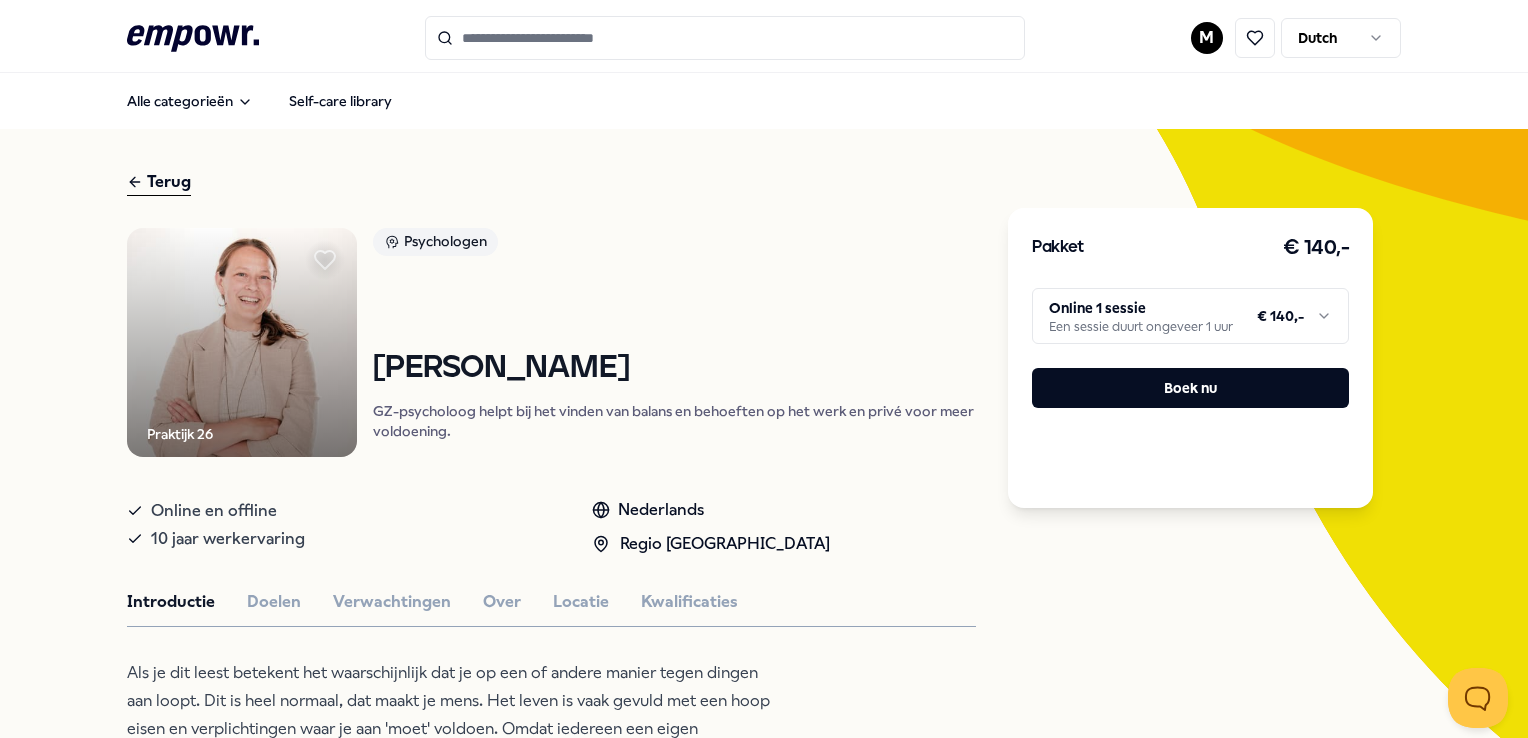 click on ".empowr-logo_svg__cls-1{fill:#03032f} M Dutch Alle categorieën   Self-care library Terug Praktijk 26 Psychologen [PERSON_NAME] GZ-psycholoog helpt bij het vinden van balans en behoeften op het werk en privé voor meer voldoening. Online en offline 10 jaar werkervaring Nederlands Regio  West  NL  Introductie Doelen Verwachtingen Over Locatie Kwalificaties Als je dit leest betekent het waarschijnlijk dat je op een of andere manier tegen dingen aan loopt. Dit is heel normaal, dat maakt je mens. Het leven is vaak gevuld met een hoop eisen en verplichtingen waar je aan 'moet' voldoen. Omdat iedereen een eigen geschiedenis en verhaal heeft, help ik je graag om te begrijpen wat jou jou maakt en waarom je nu vastloopt. Samen kunnen we een heldere analyse maken van je knelpunten zodat je weet waar je mee aan de slag kan zodat je met perspectief weer verder kan. Natuurlijk help ik je daarmee op weg. Als je je herkent in onderstaande klachten, help ik je graag verder: burn out, stressgerelateerde klachten Aanbevolen" at bounding box center (764, 369) 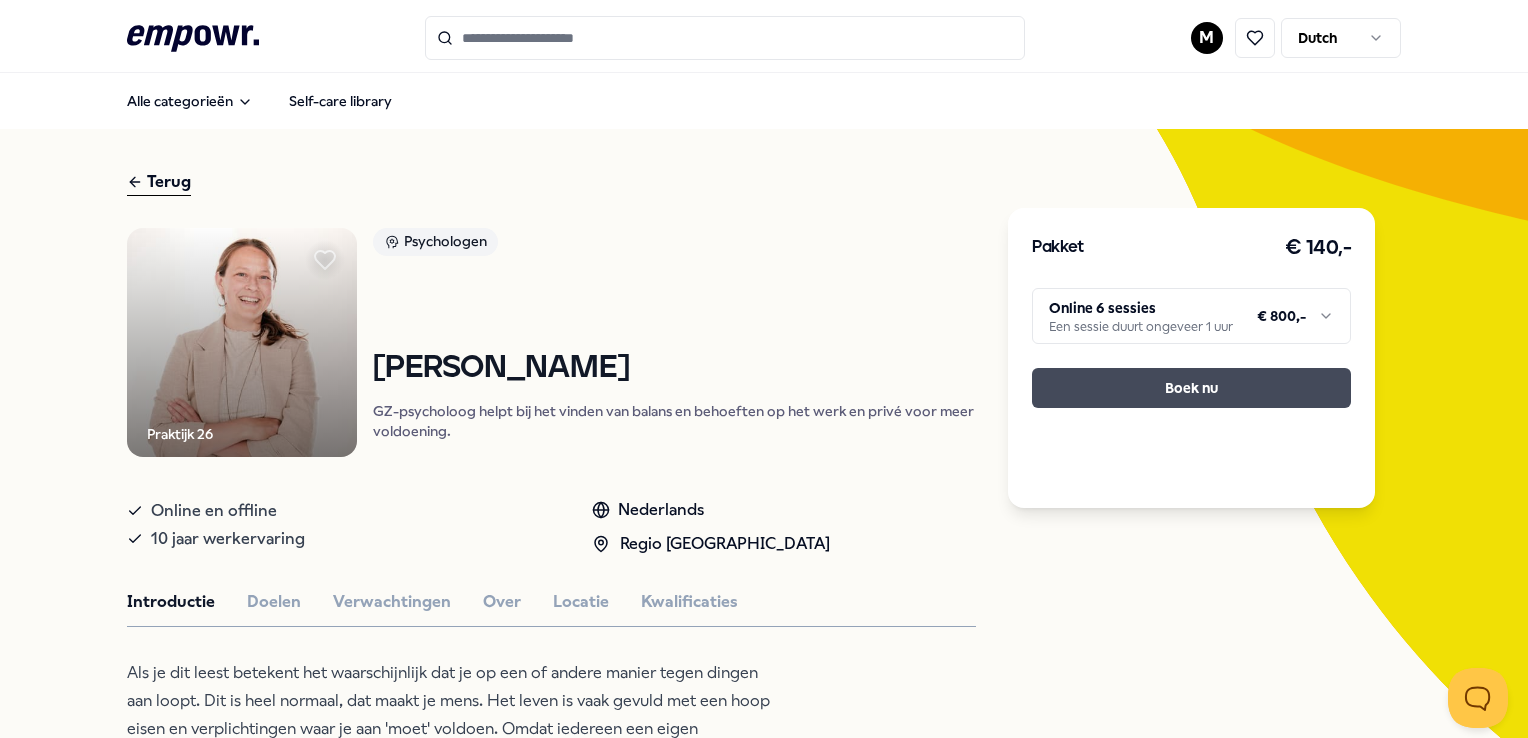 click on "Boek nu" at bounding box center (1191, 388) 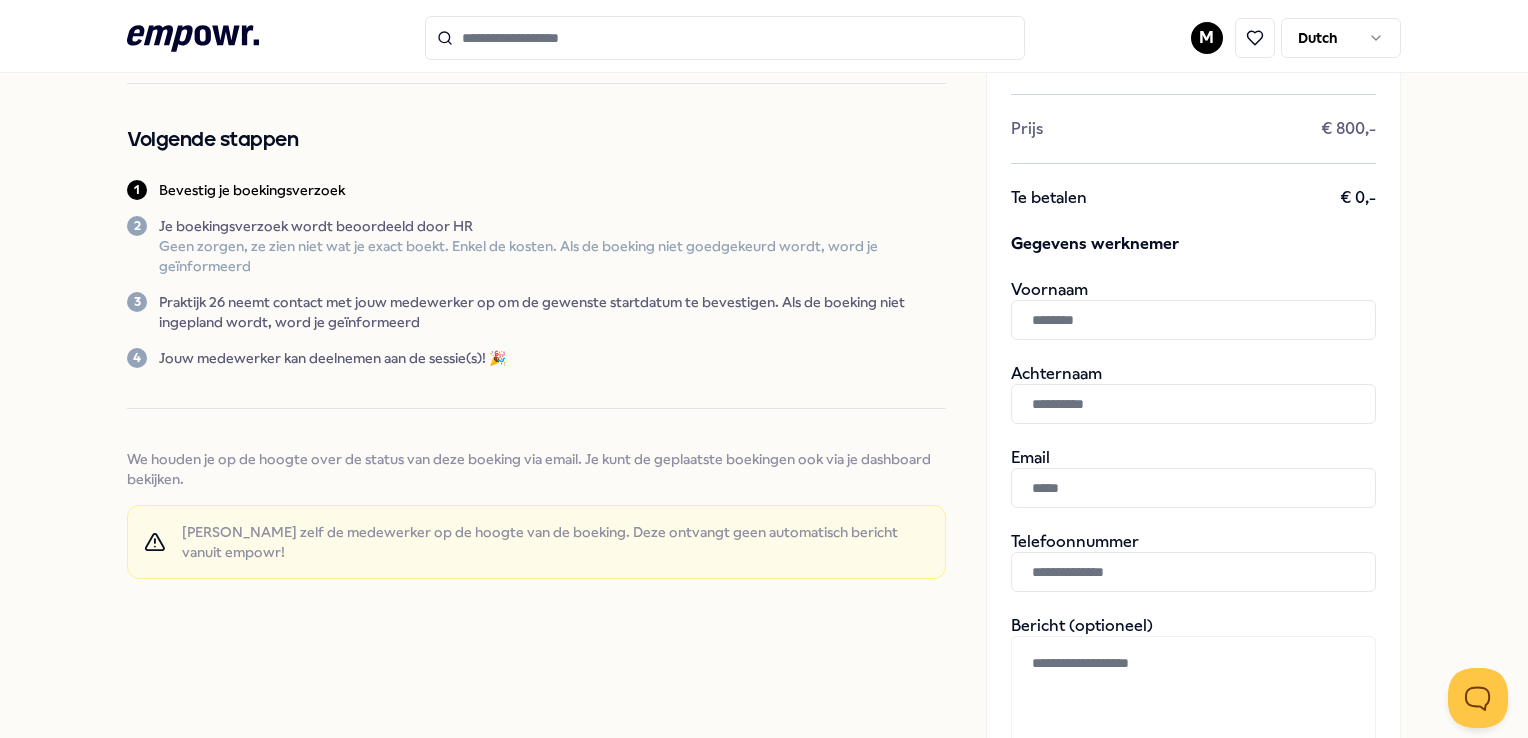 scroll, scrollTop: 180, scrollLeft: 0, axis: vertical 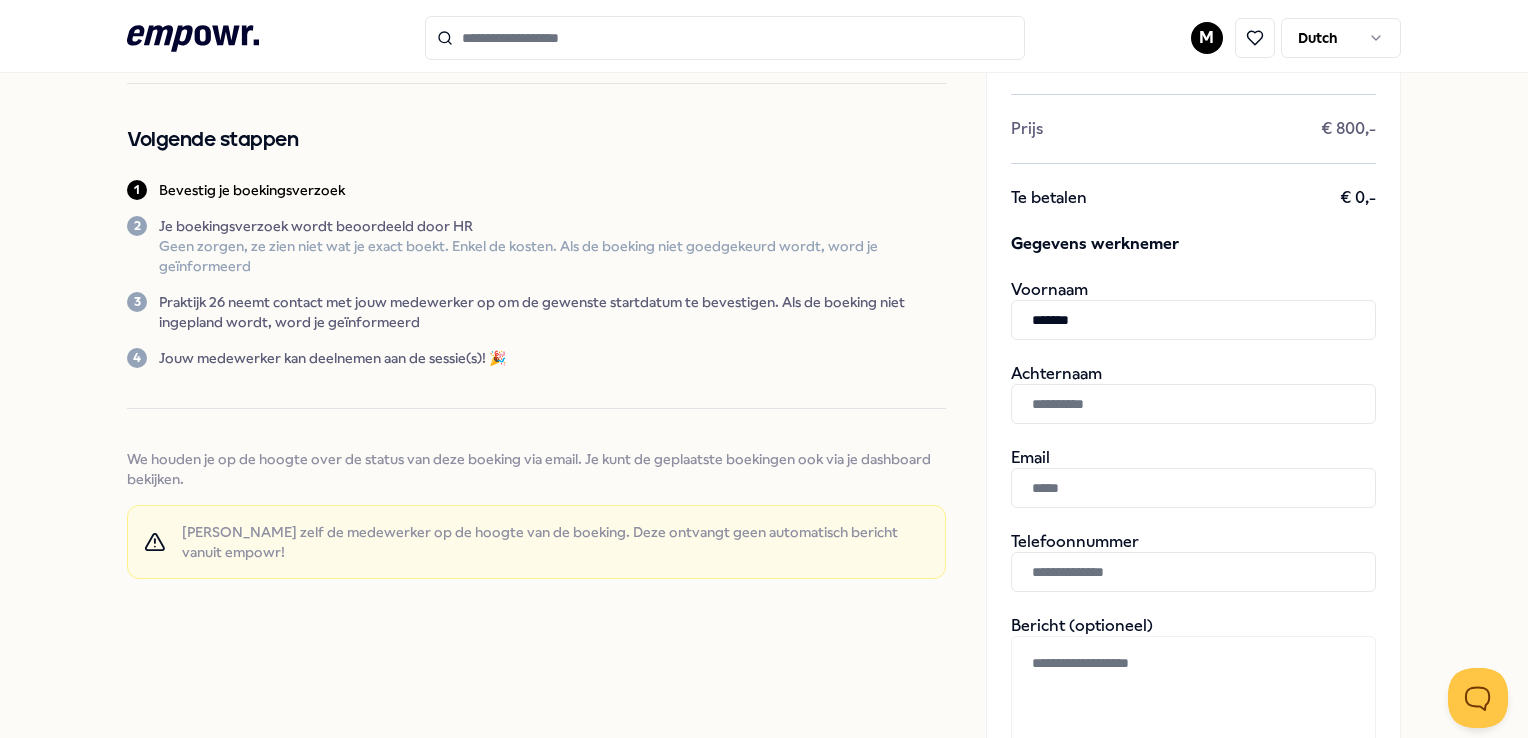 type on "*******" 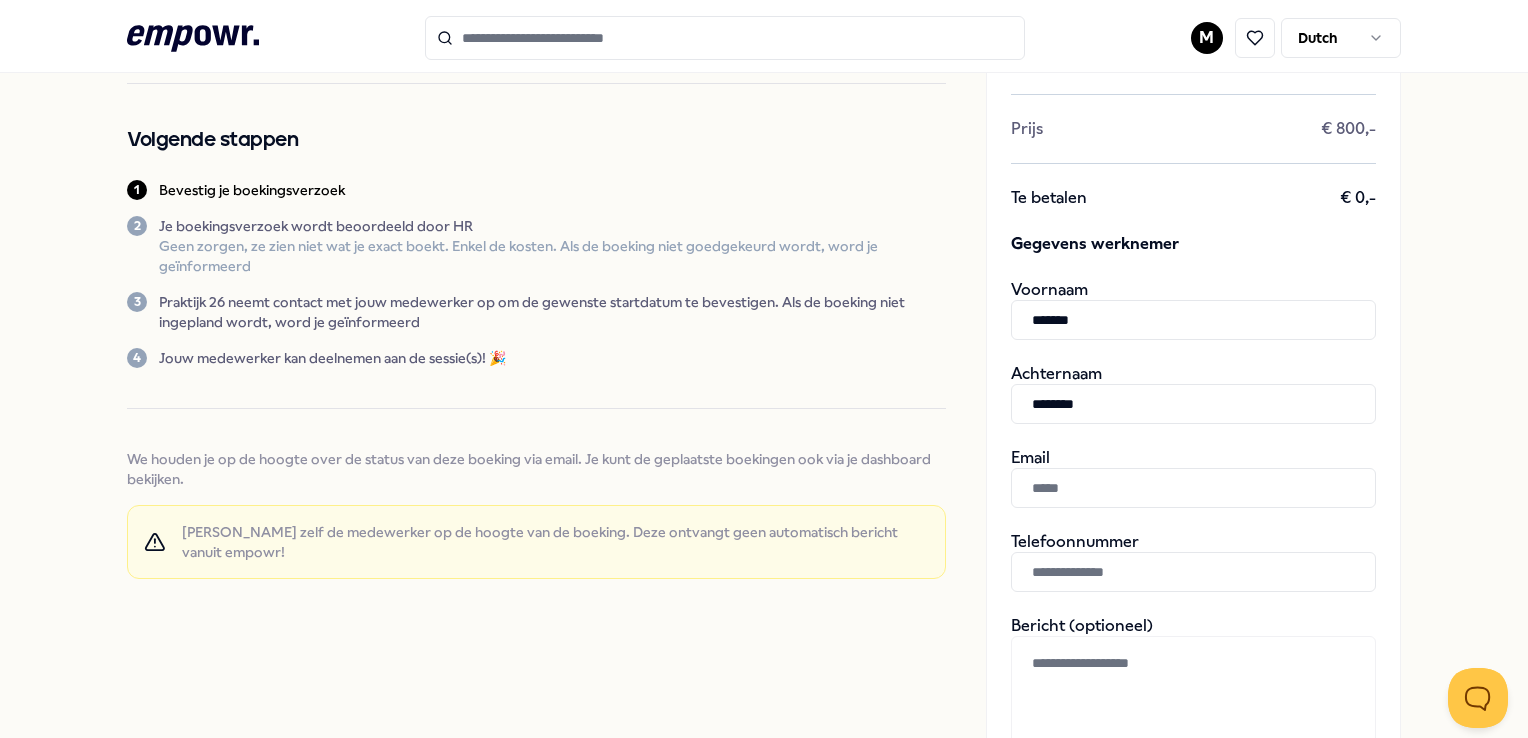 type on "********" 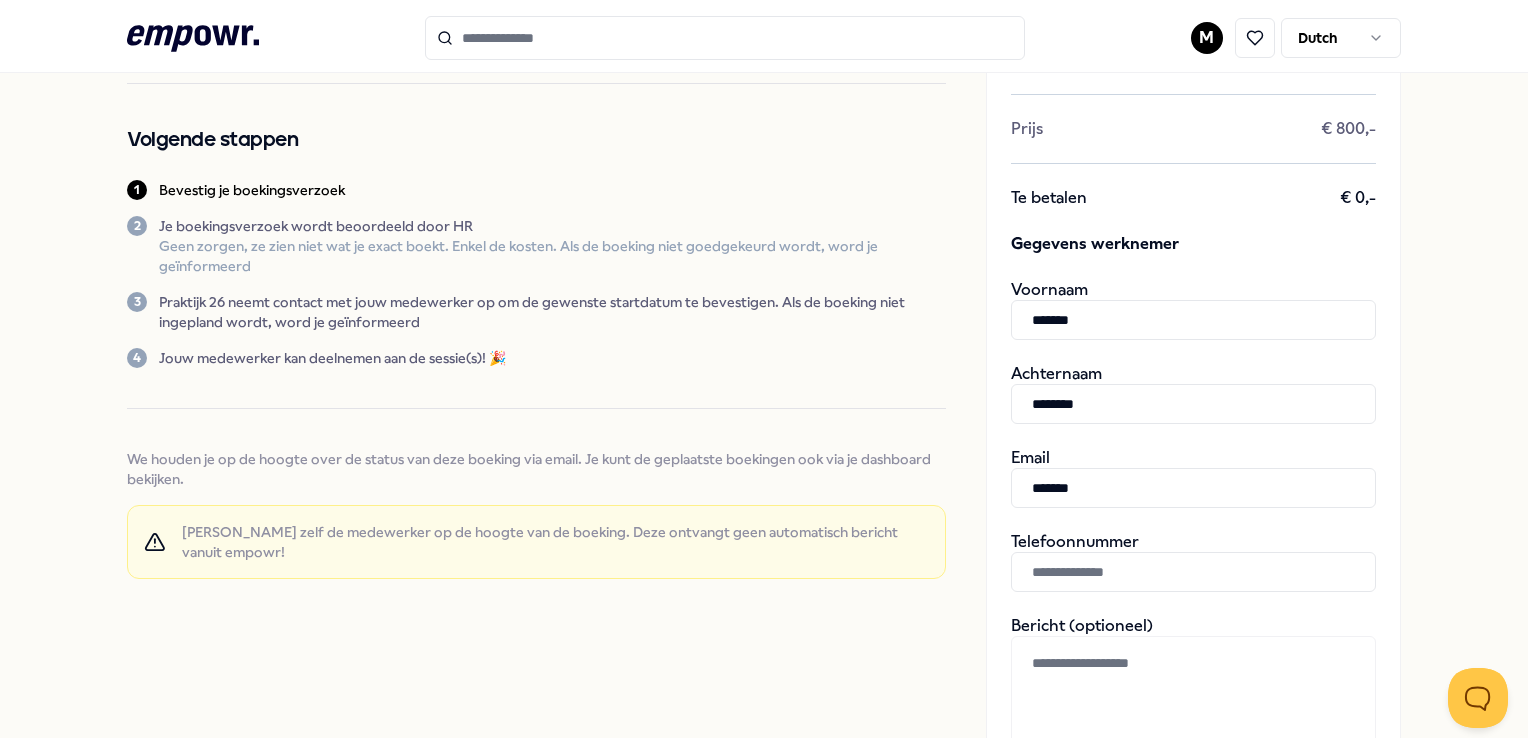 type on "**********" 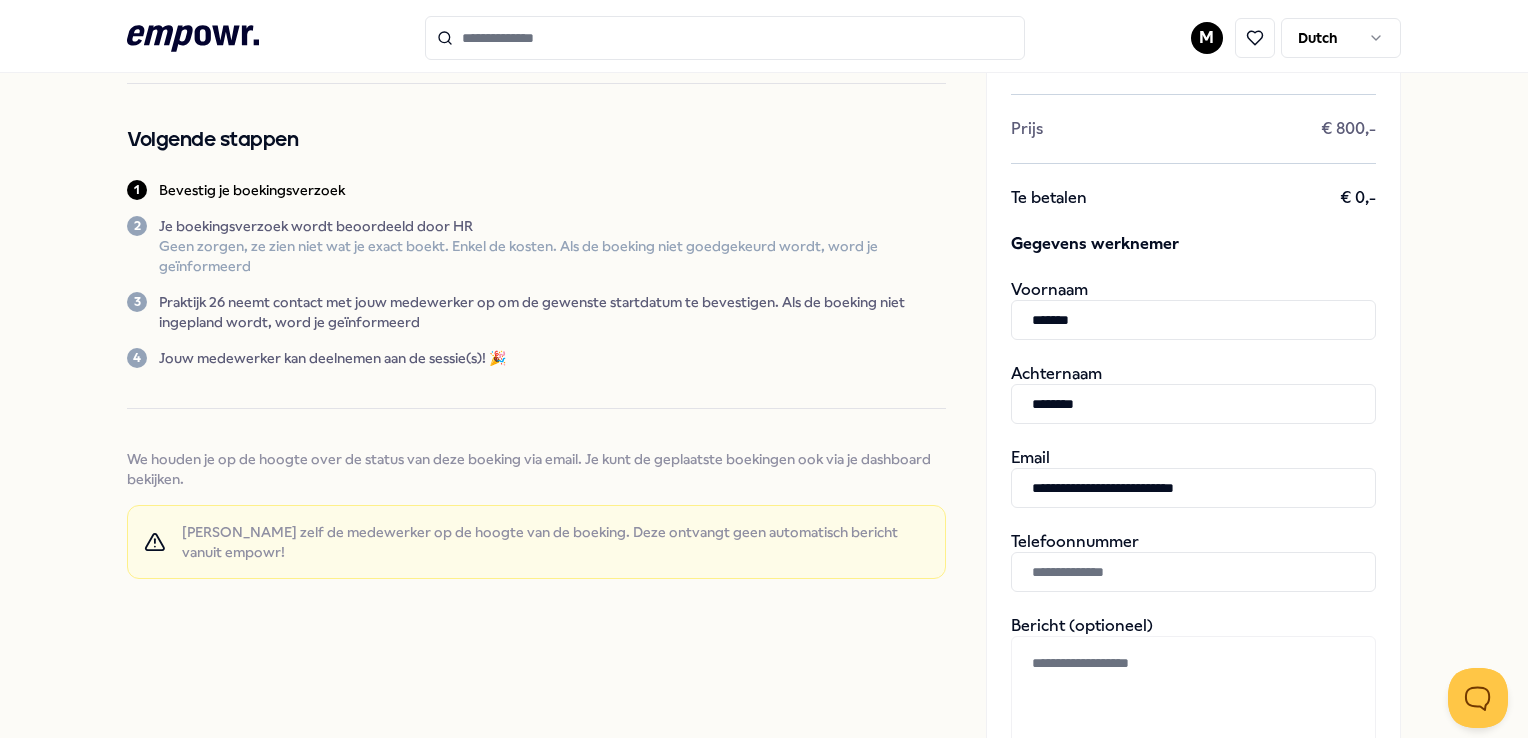 click at bounding box center (1193, 572) 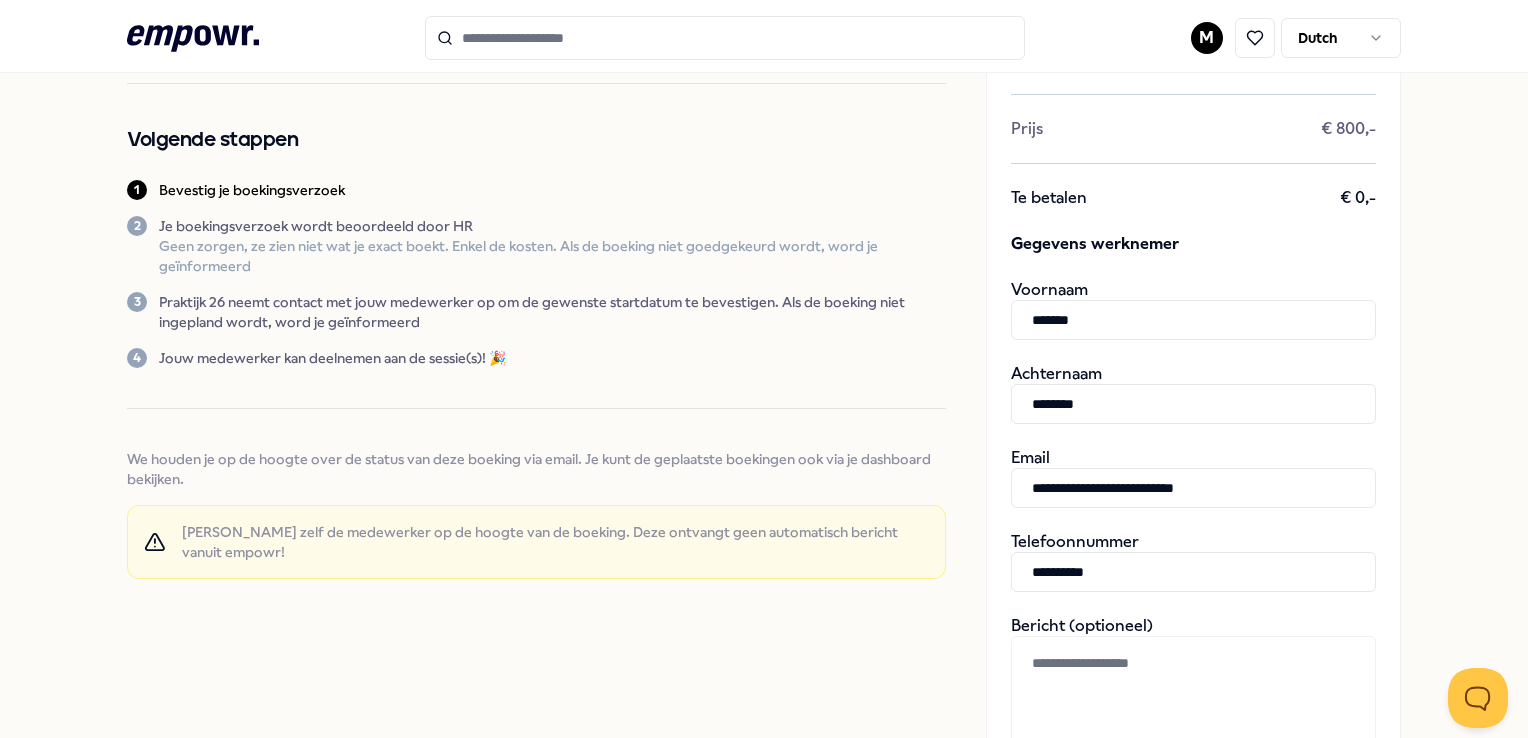 type on "**********" 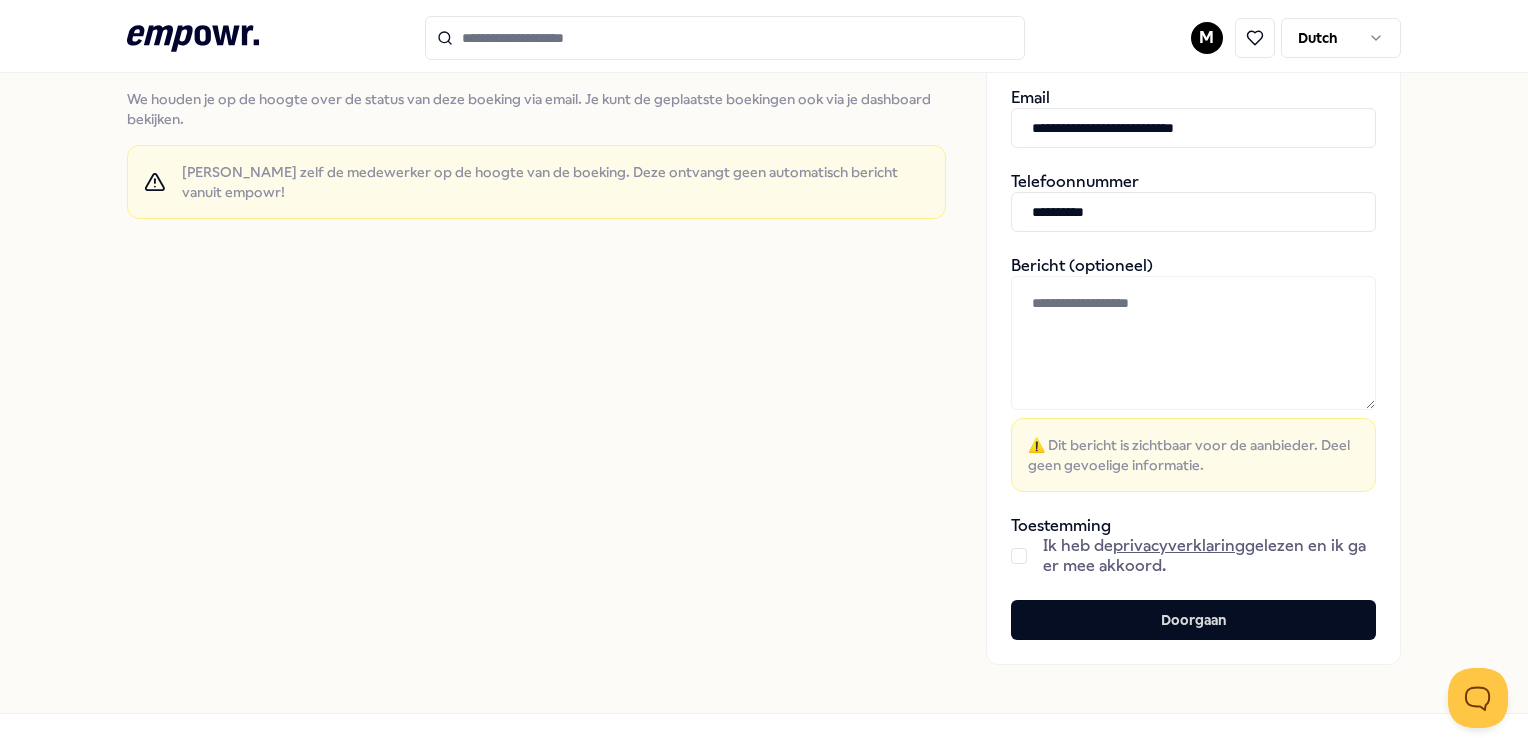 scroll, scrollTop: 604, scrollLeft: 0, axis: vertical 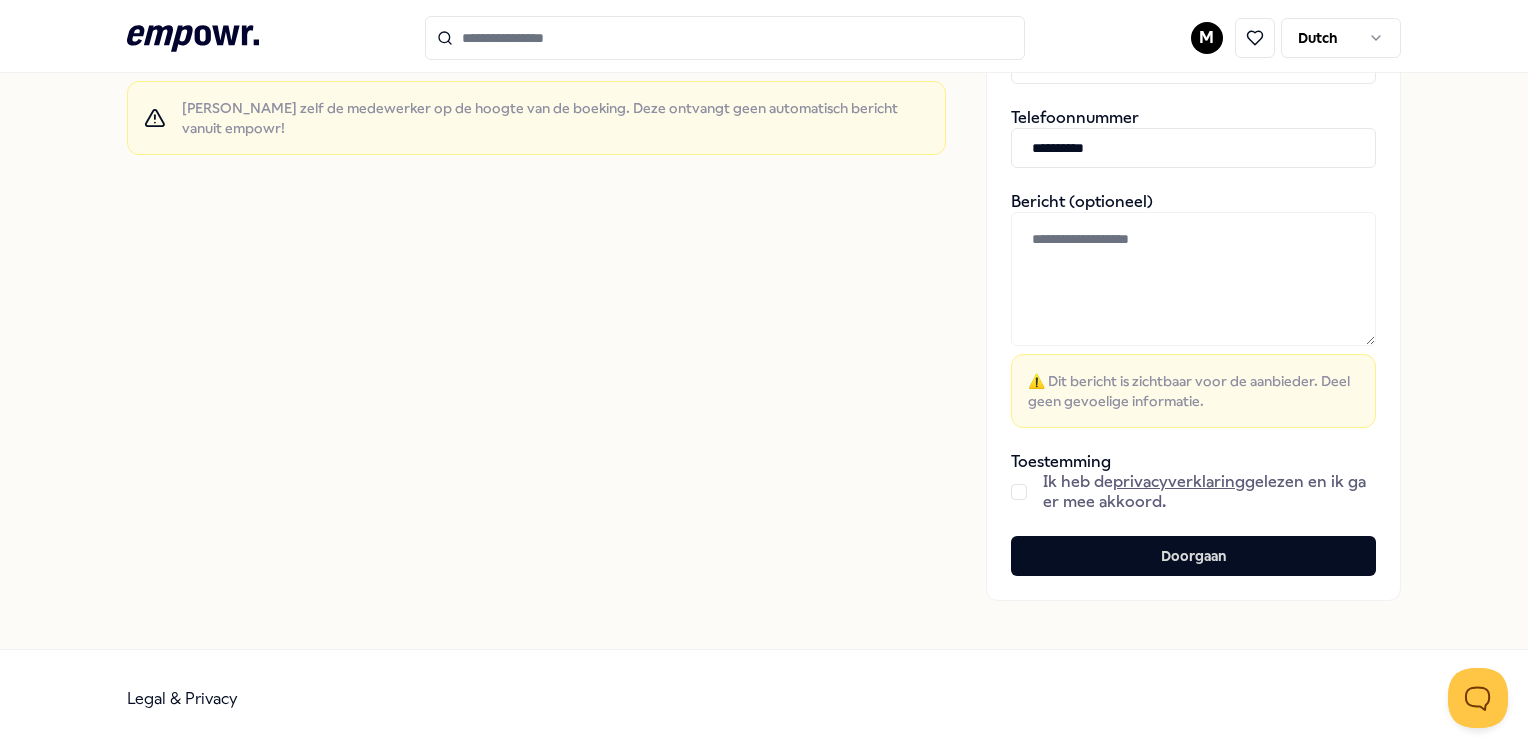 click at bounding box center (1019, 492) 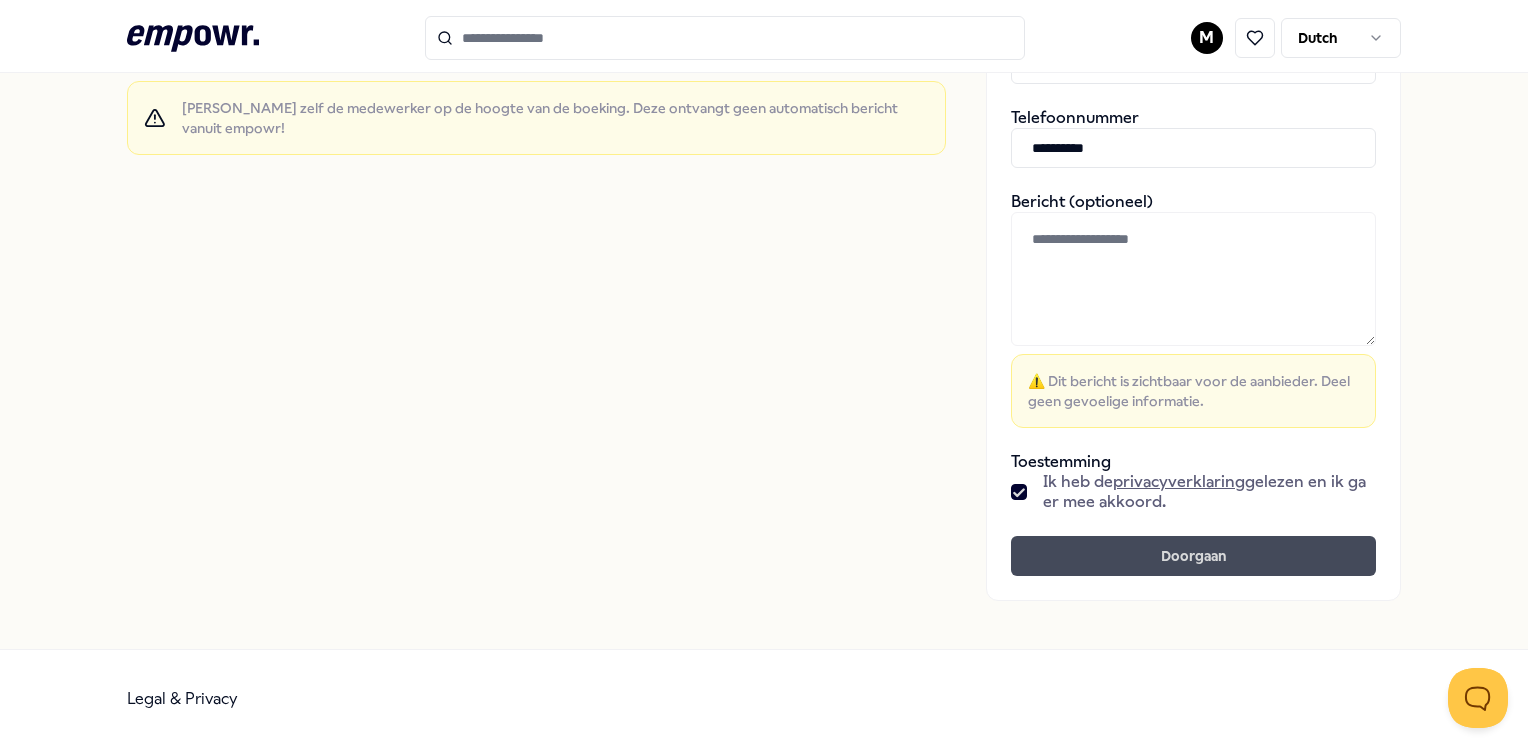 click on "Doorgaan" at bounding box center [1193, 556] 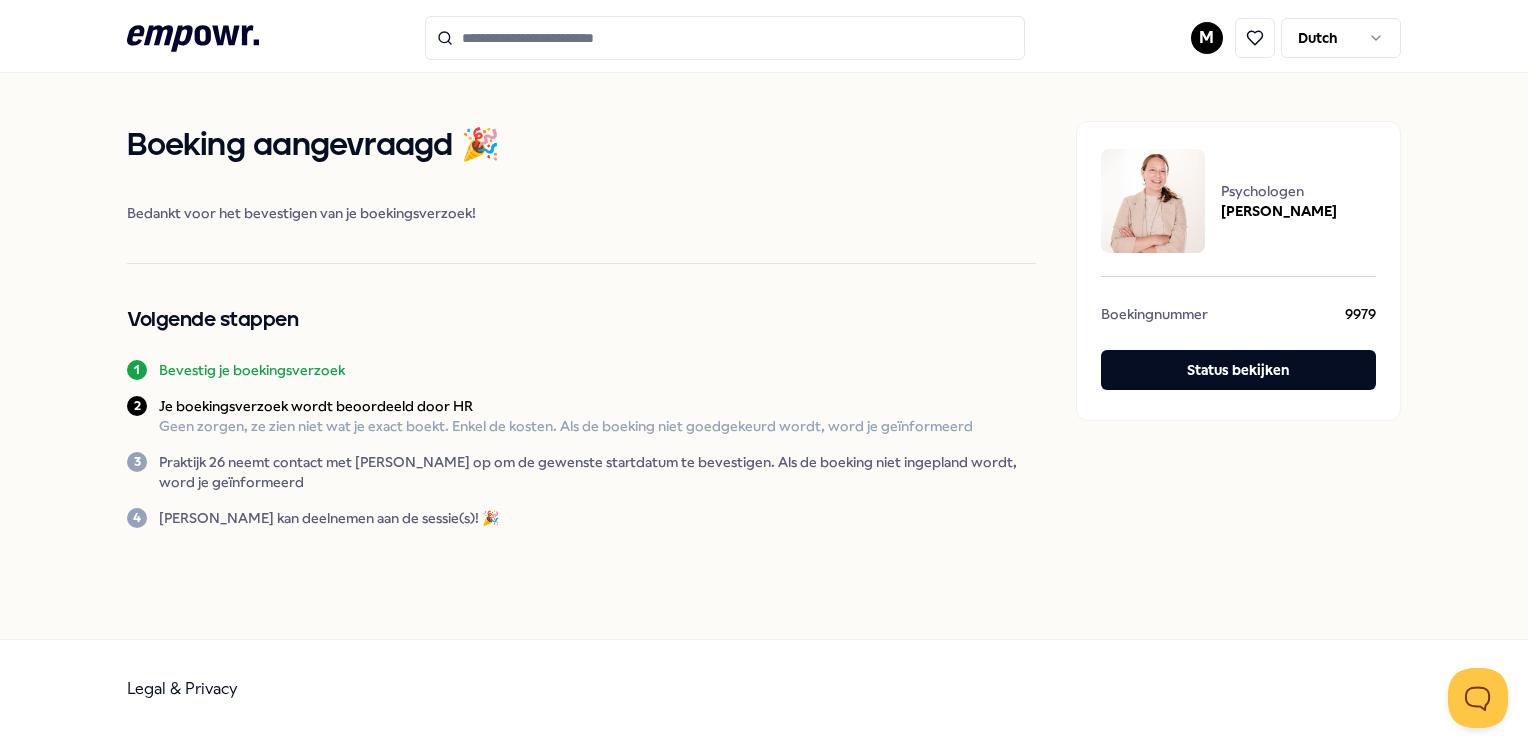 scroll, scrollTop: 0, scrollLeft: 0, axis: both 